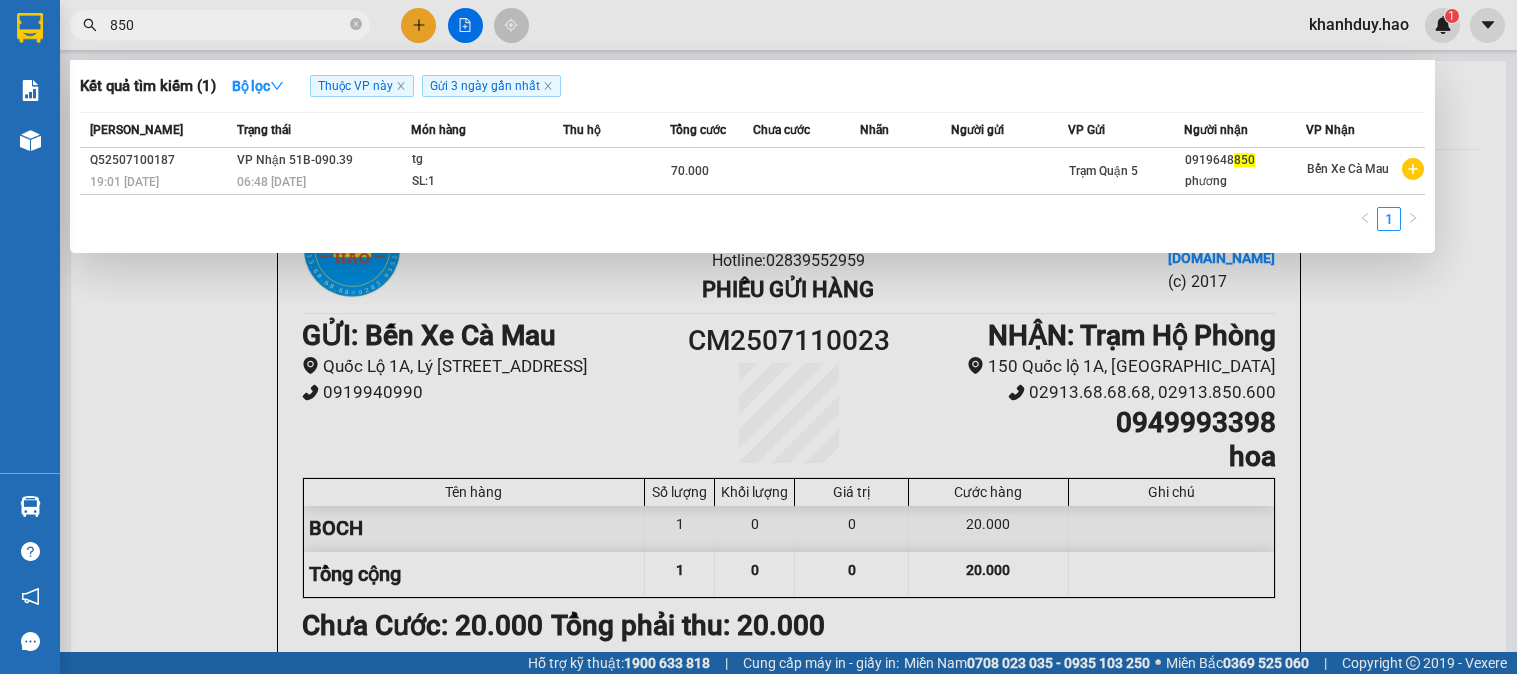 scroll, scrollTop: 0, scrollLeft: 0, axis: both 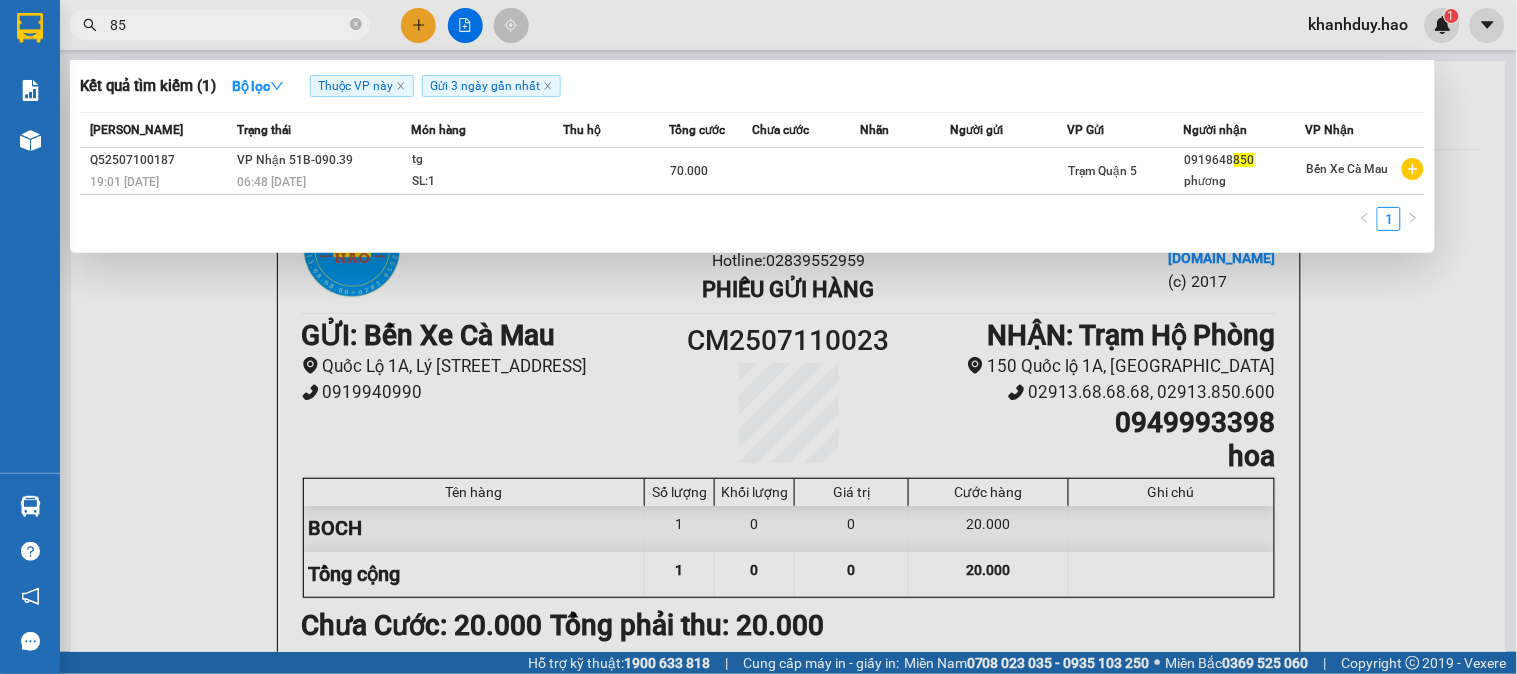 type on "8" 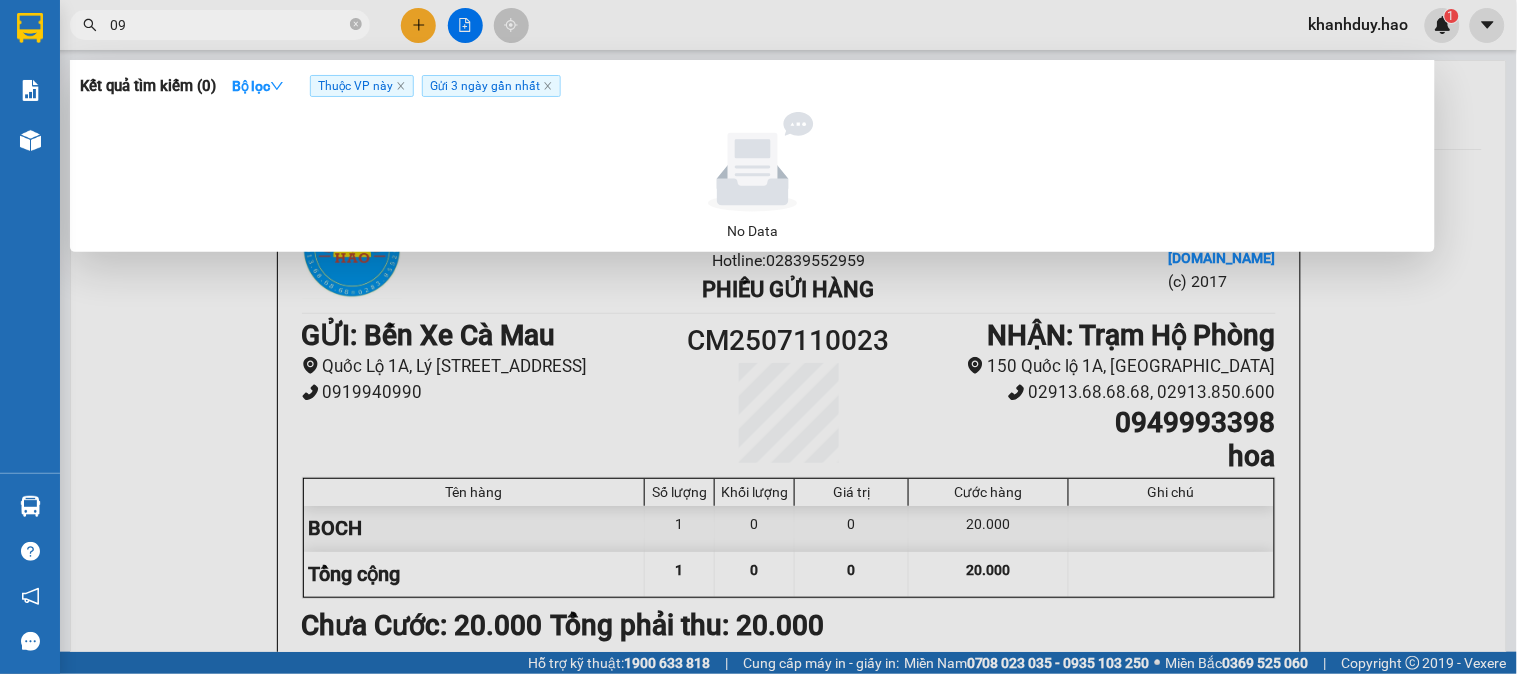 type on "0" 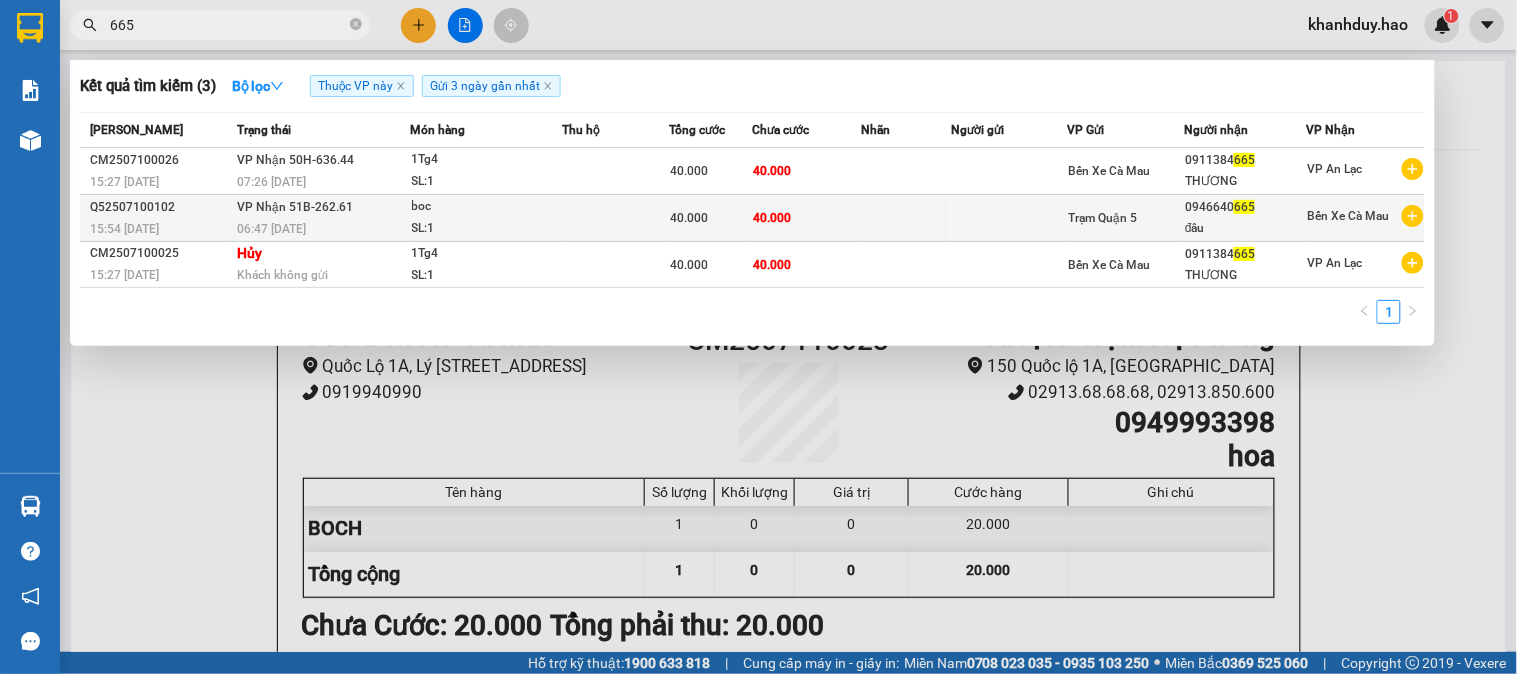 type on "665" 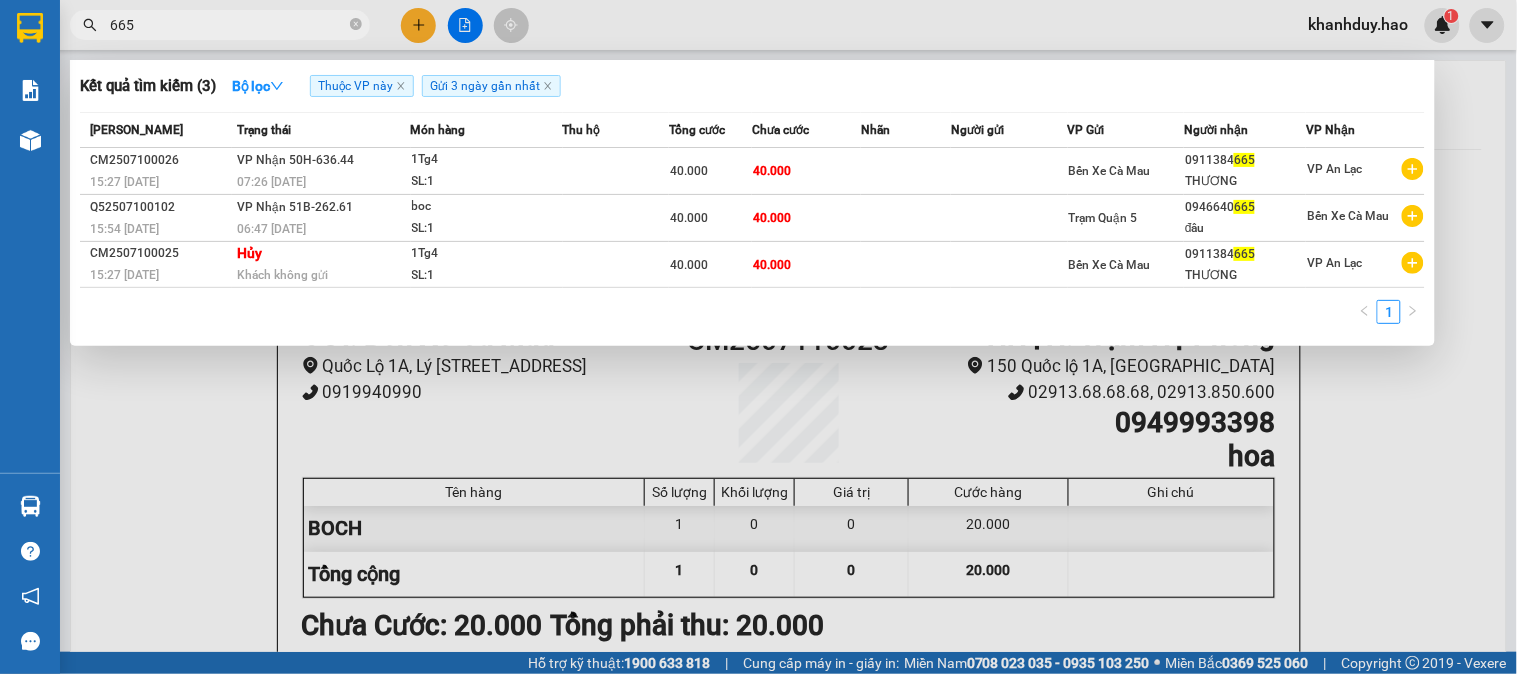 click on "0946640 665" at bounding box center [1245, 207] 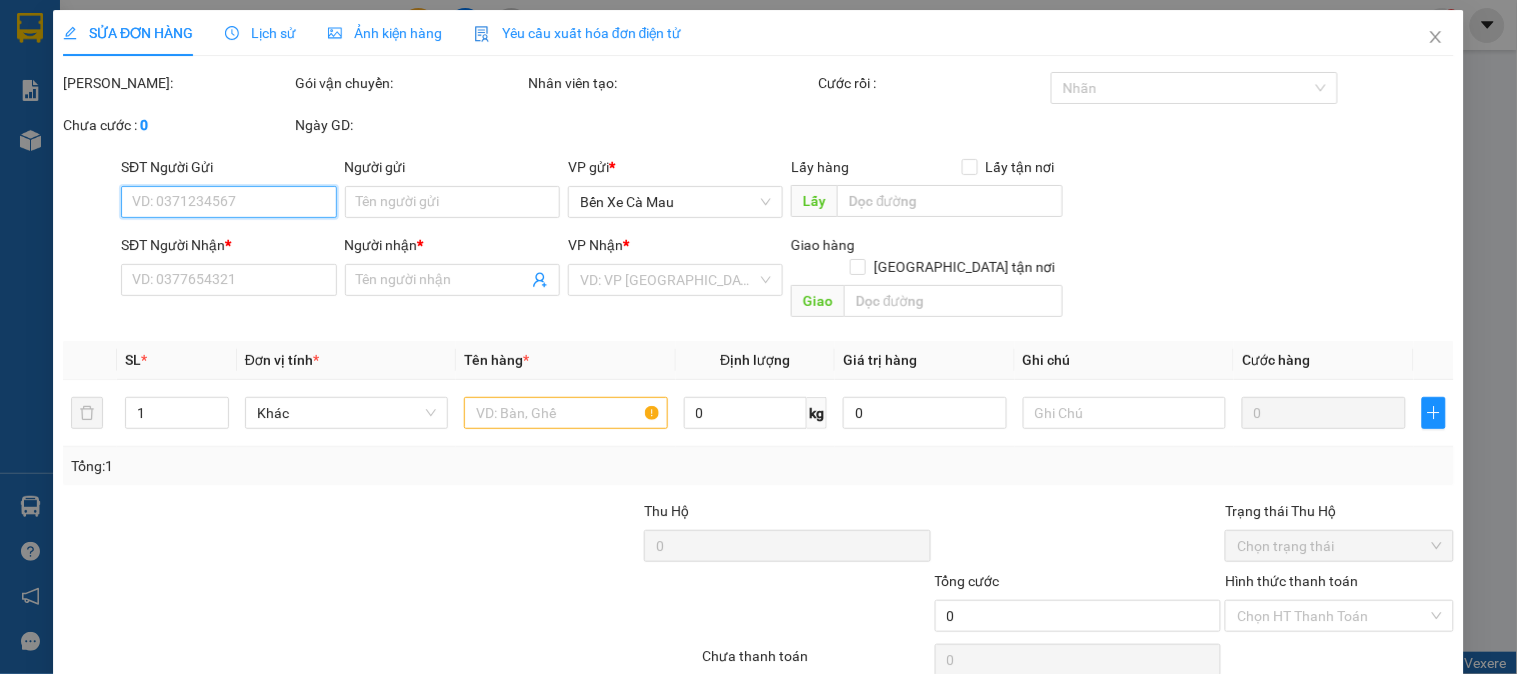 type on "0946640665" 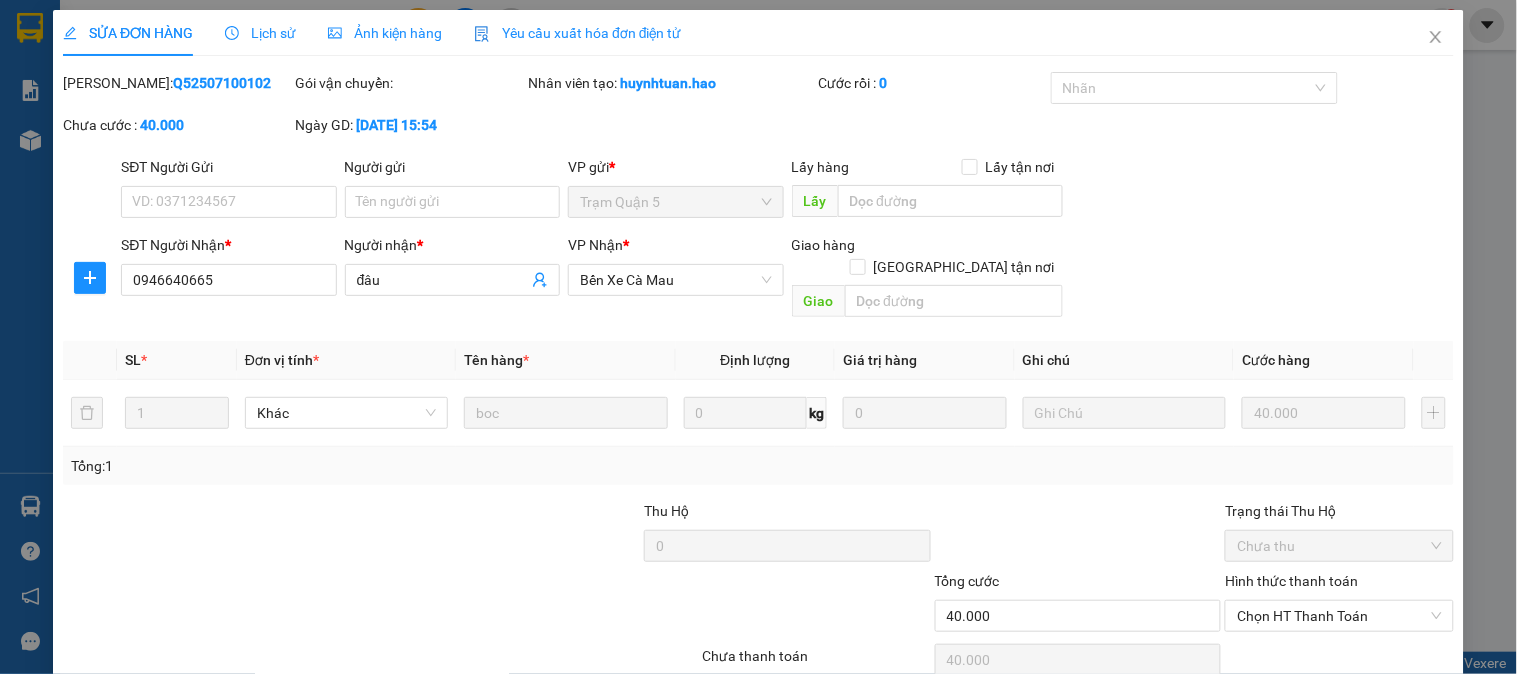 click on "Ảnh kiện hàng" at bounding box center [385, 33] 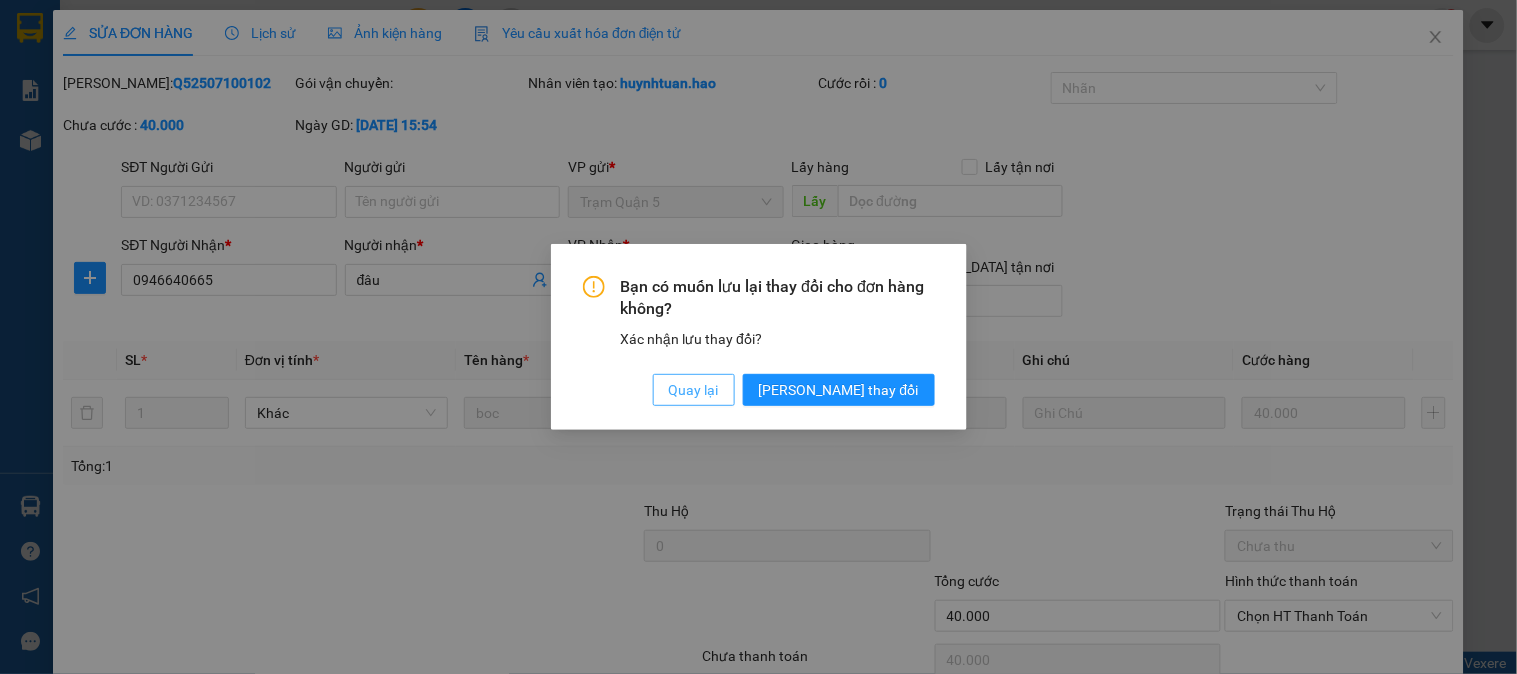click on "Quay lại" at bounding box center (694, 390) 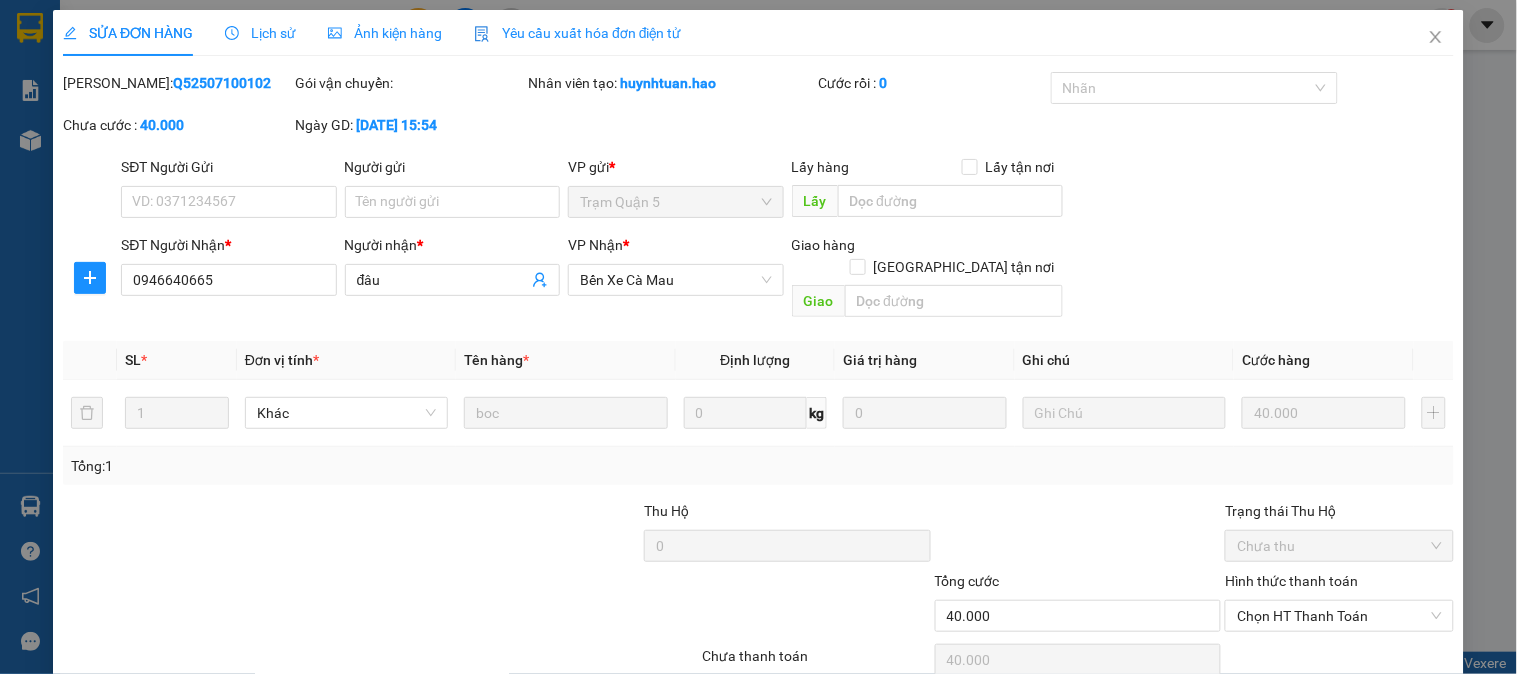 click on "Ảnh kiện hàng" at bounding box center (385, 33) 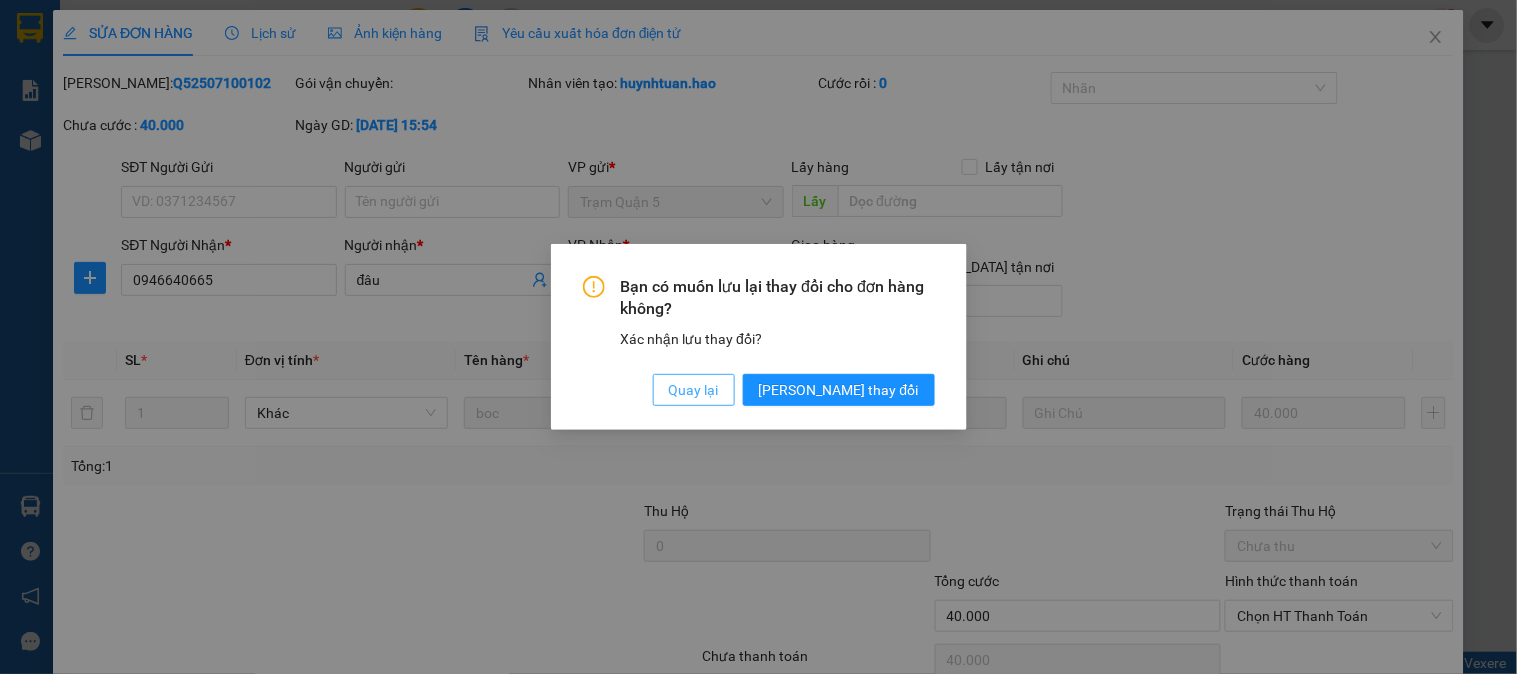 click on "Quay lại" at bounding box center (694, 390) 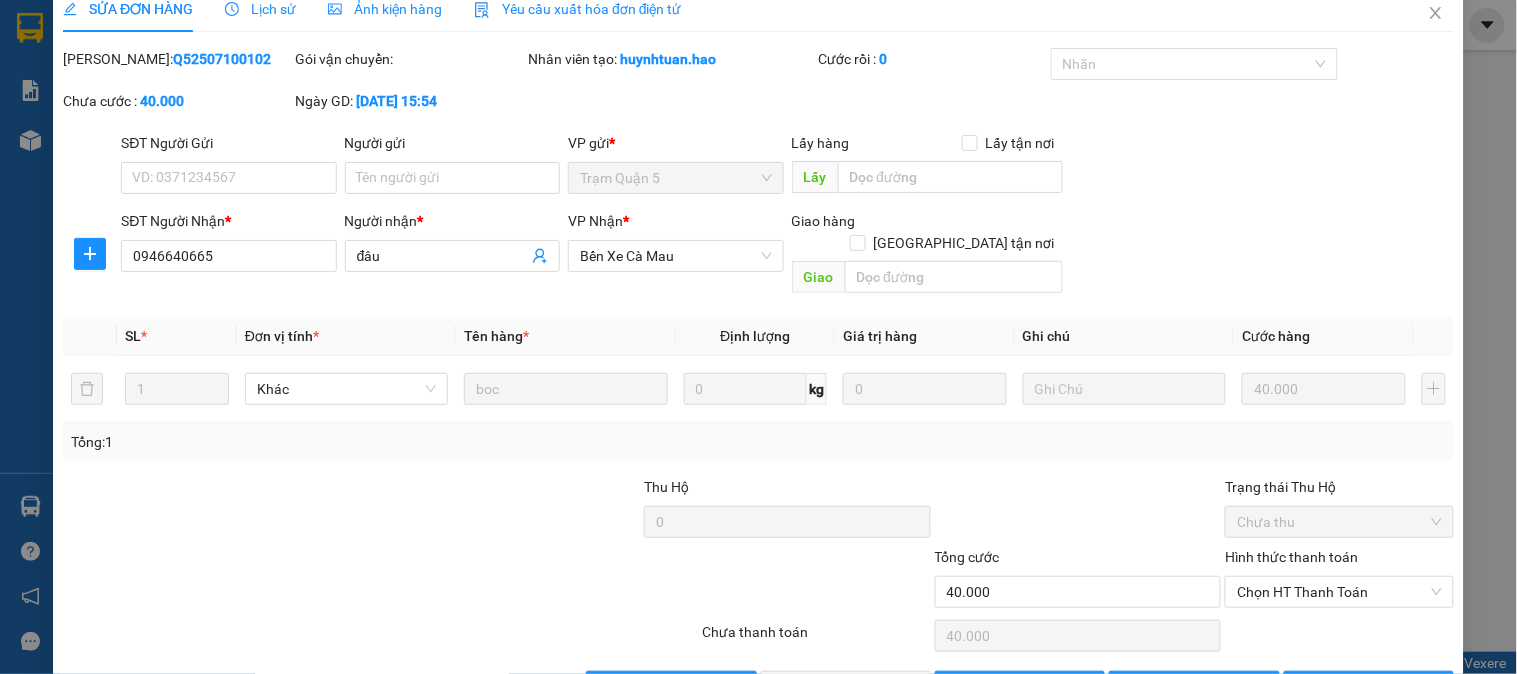 scroll, scrollTop: 0, scrollLeft: 0, axis: both 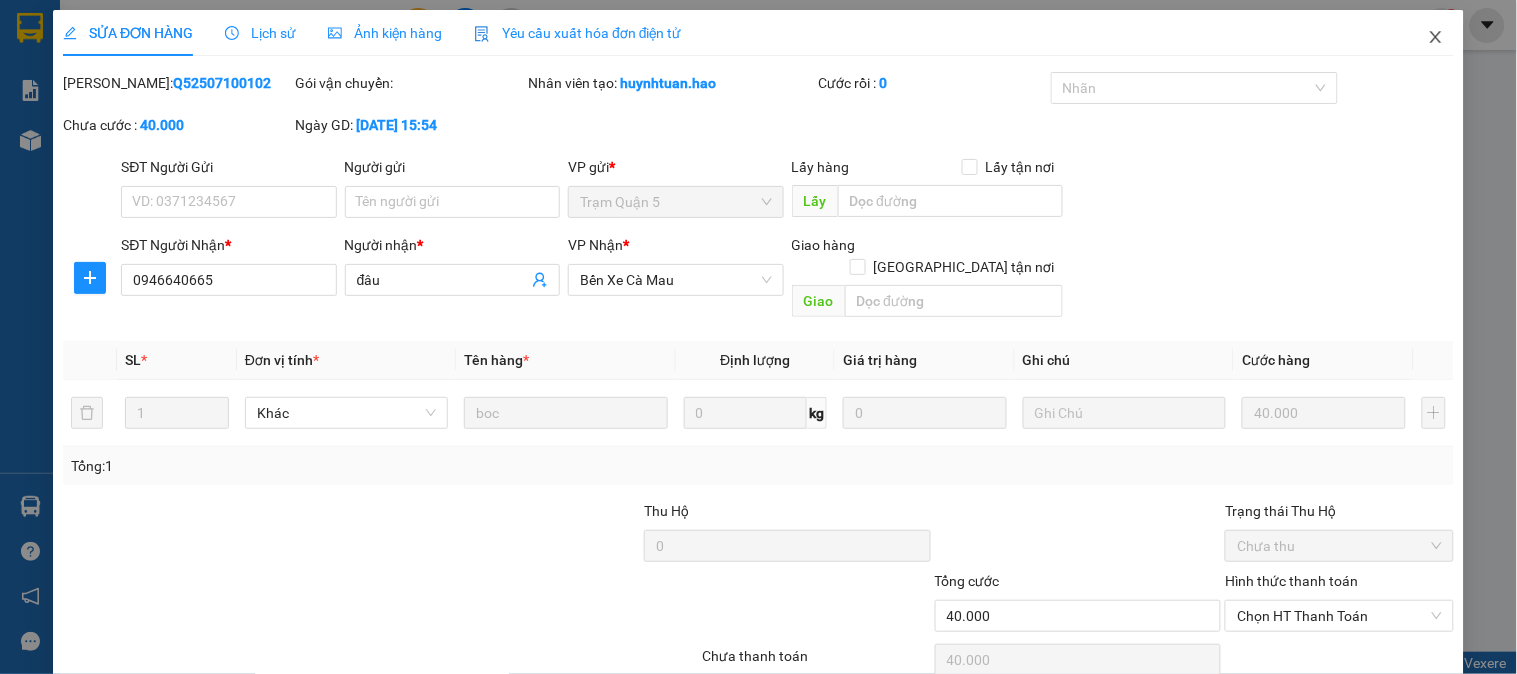 click 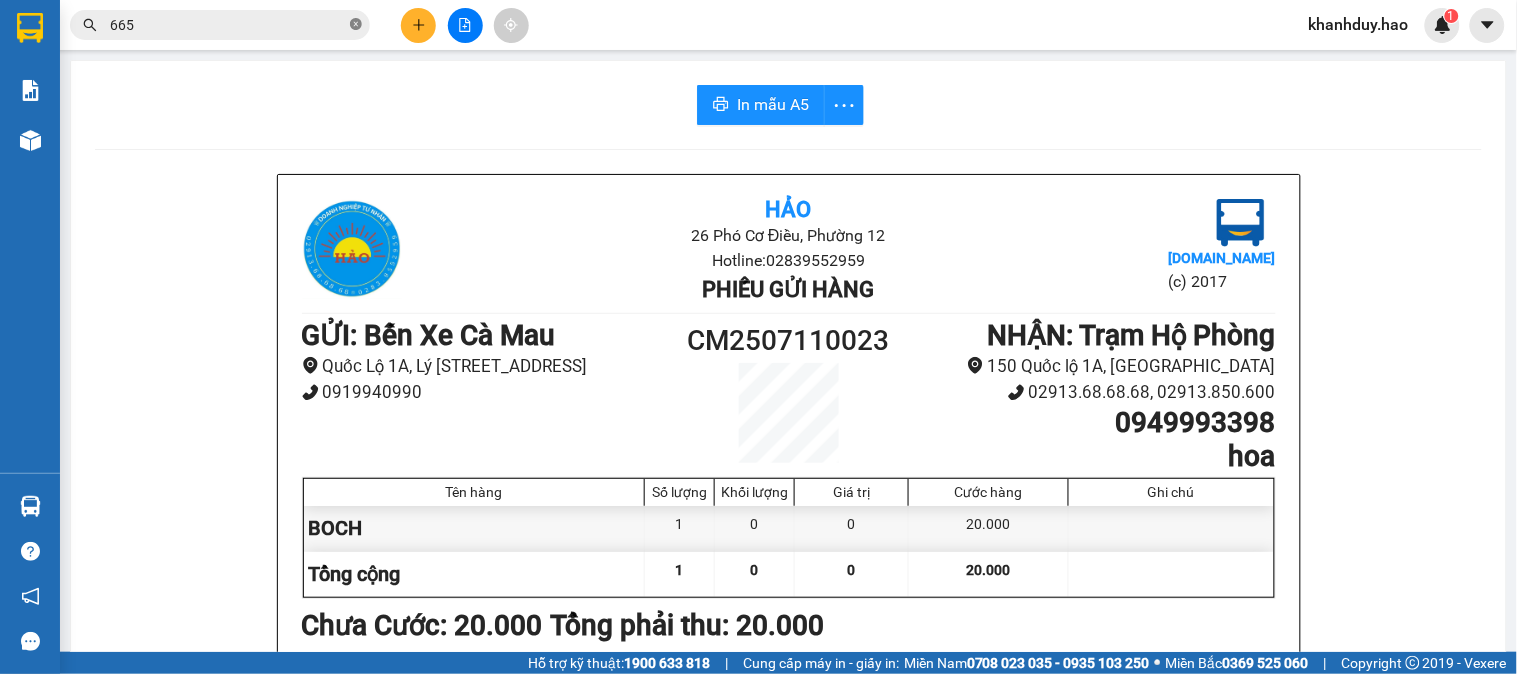 click 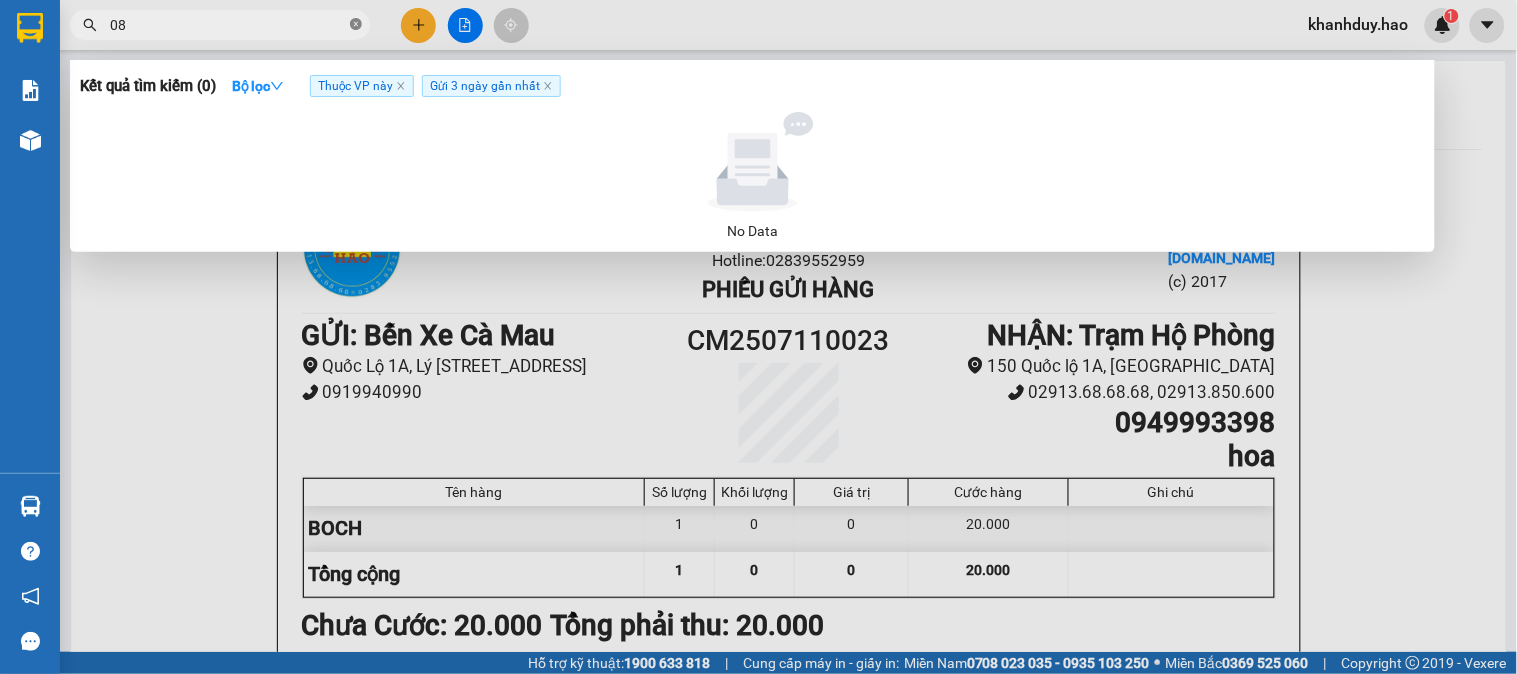 type on "0" 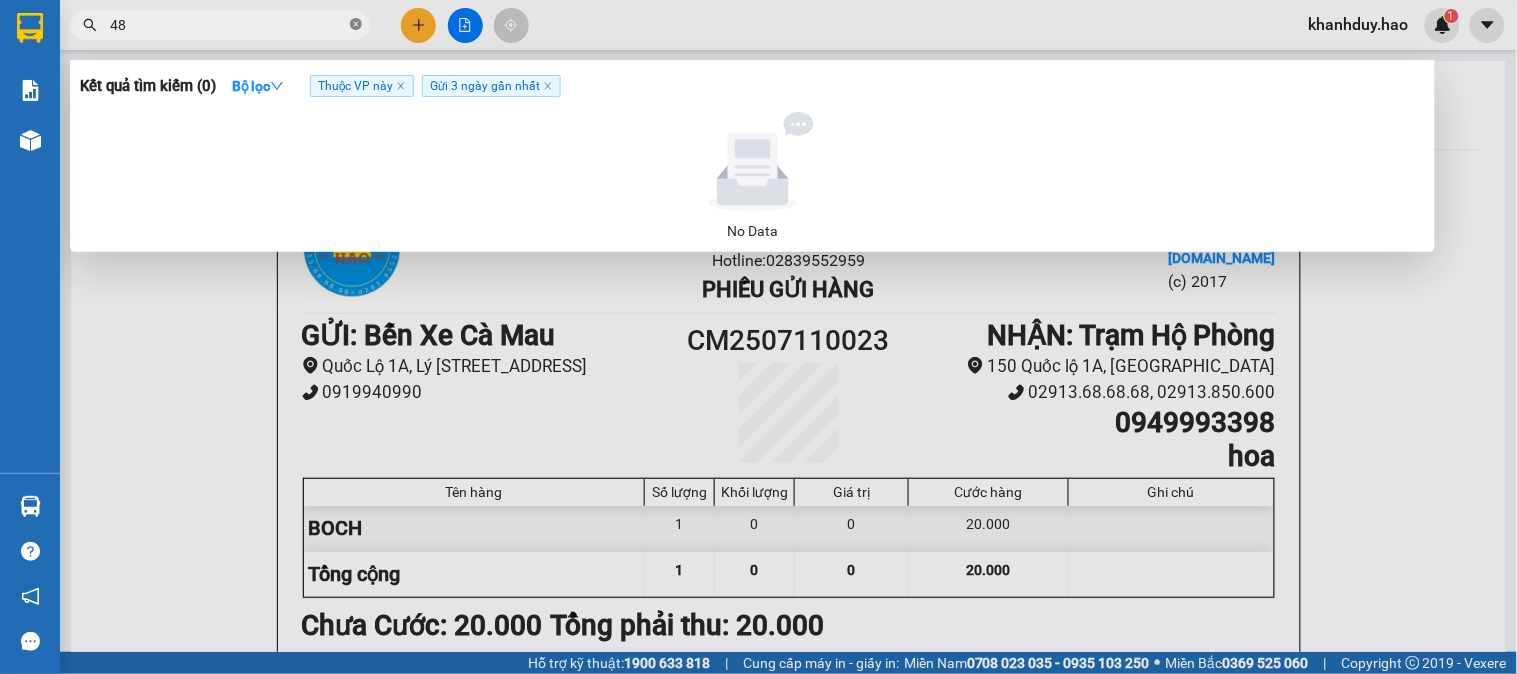 type on "4" 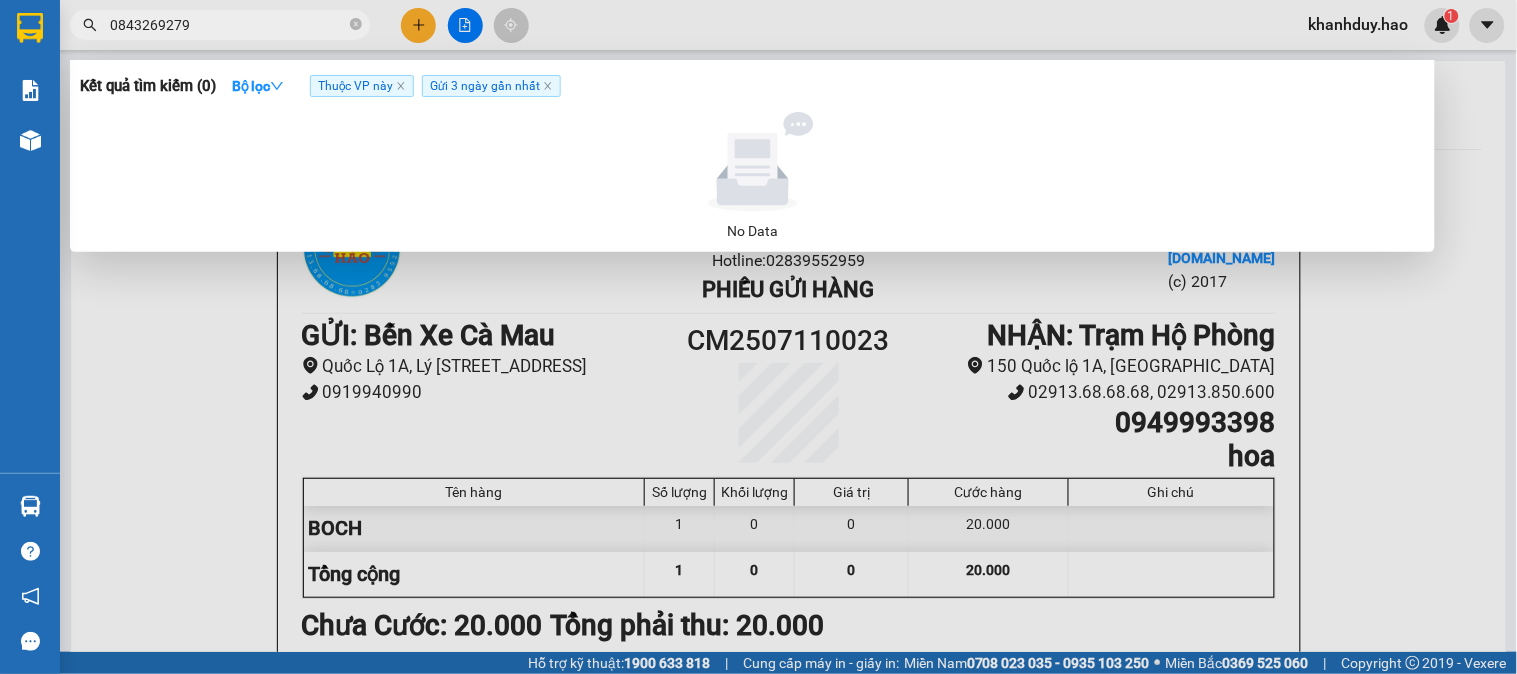 type on "0843269279" 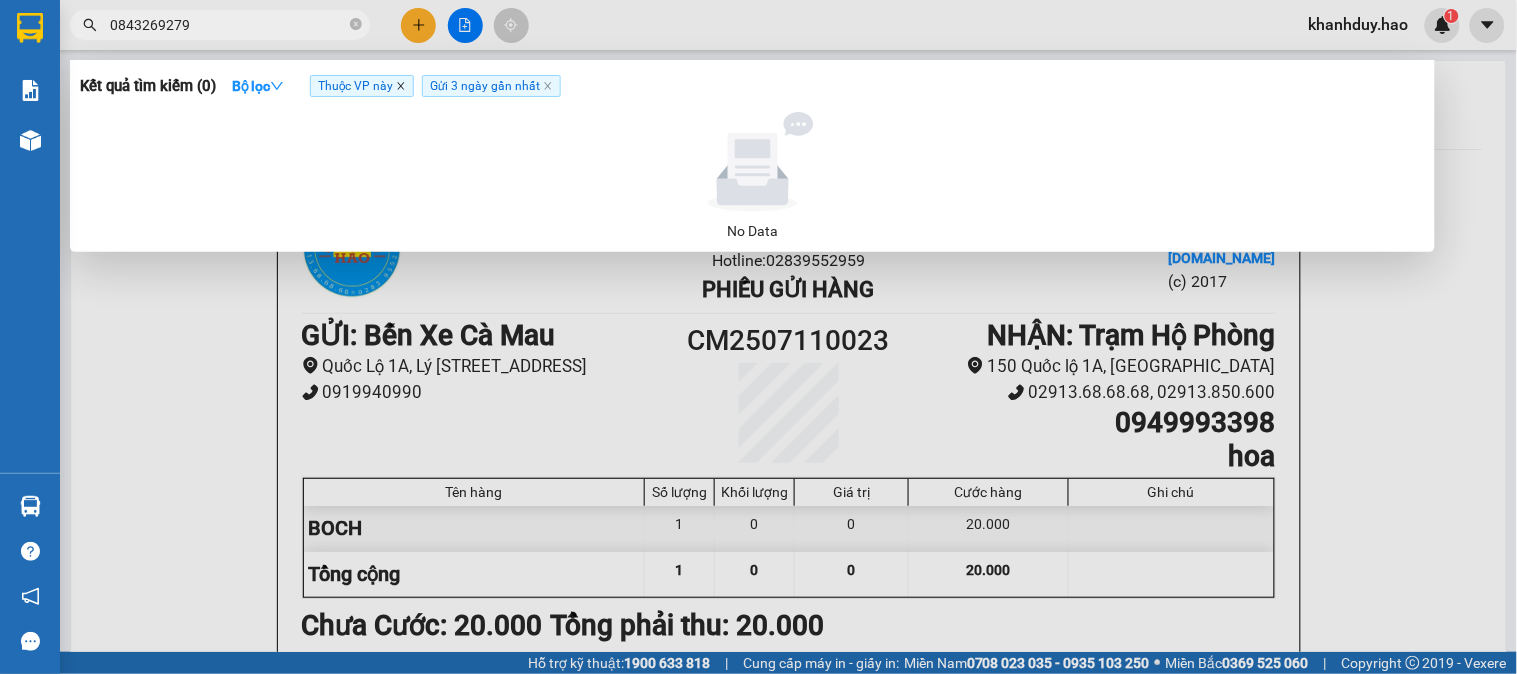 click 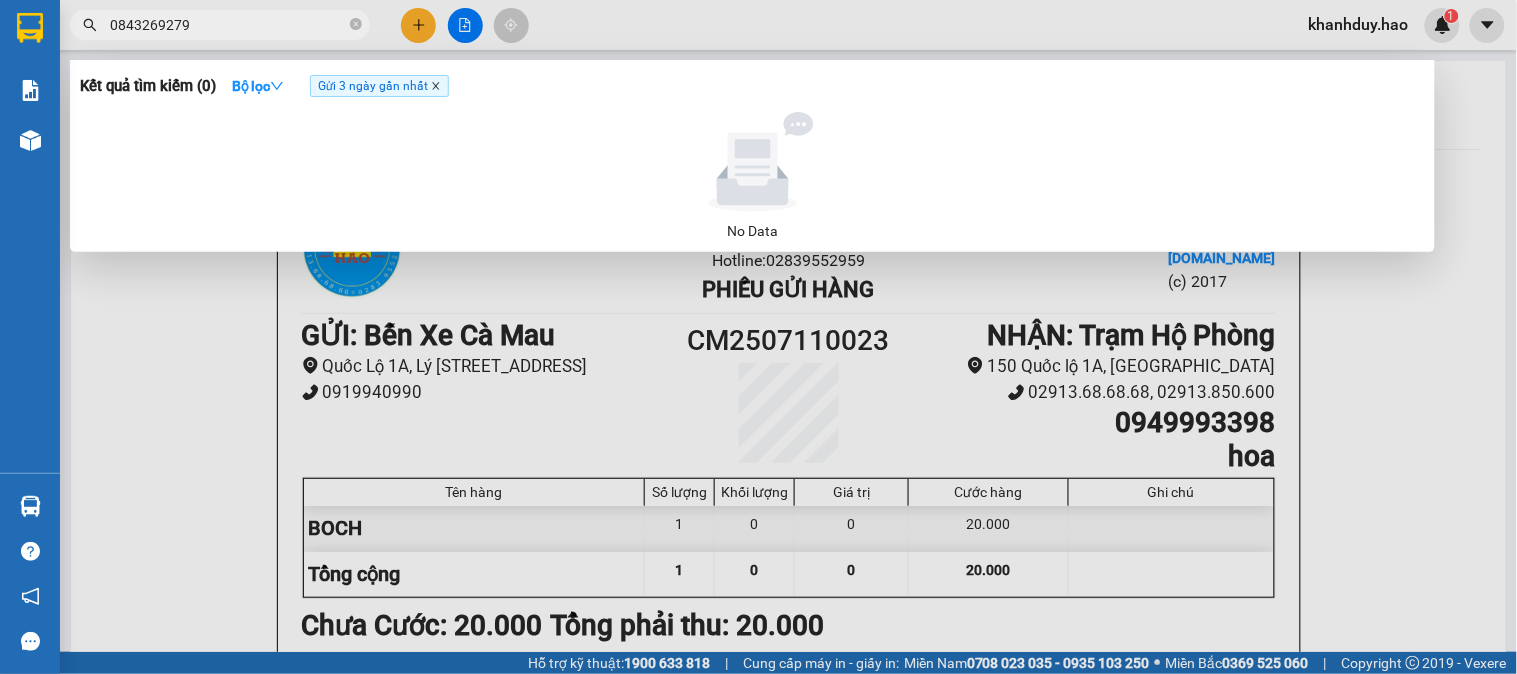 click 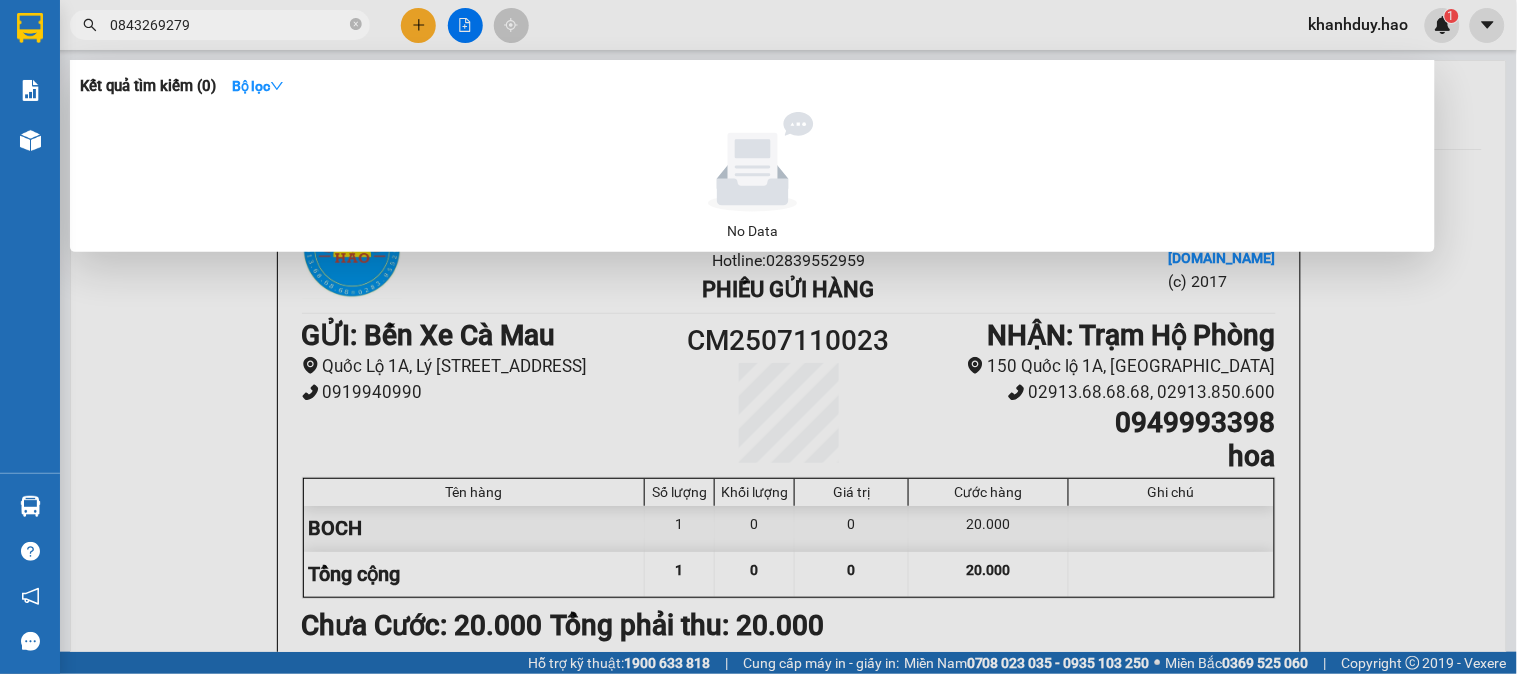 click on "0843269279" at bounding box center (228, 25) 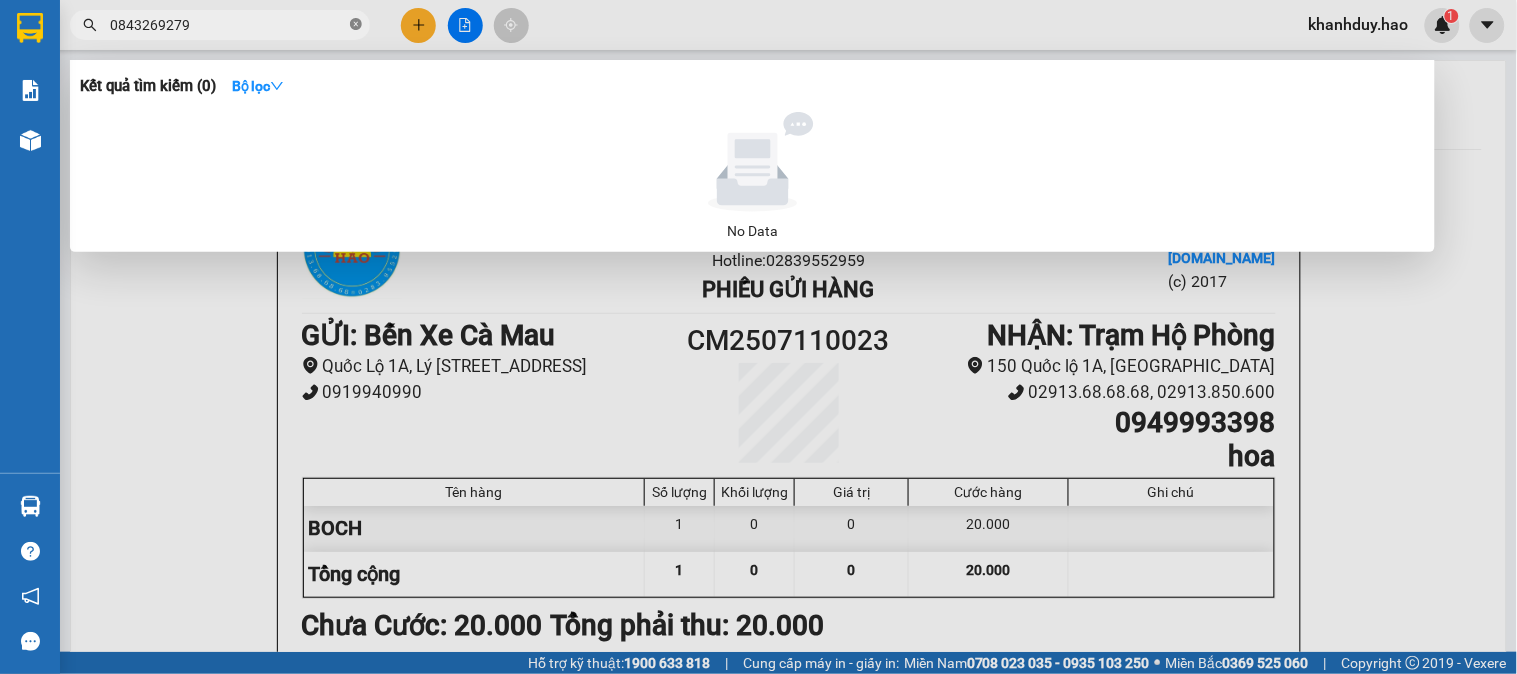 click 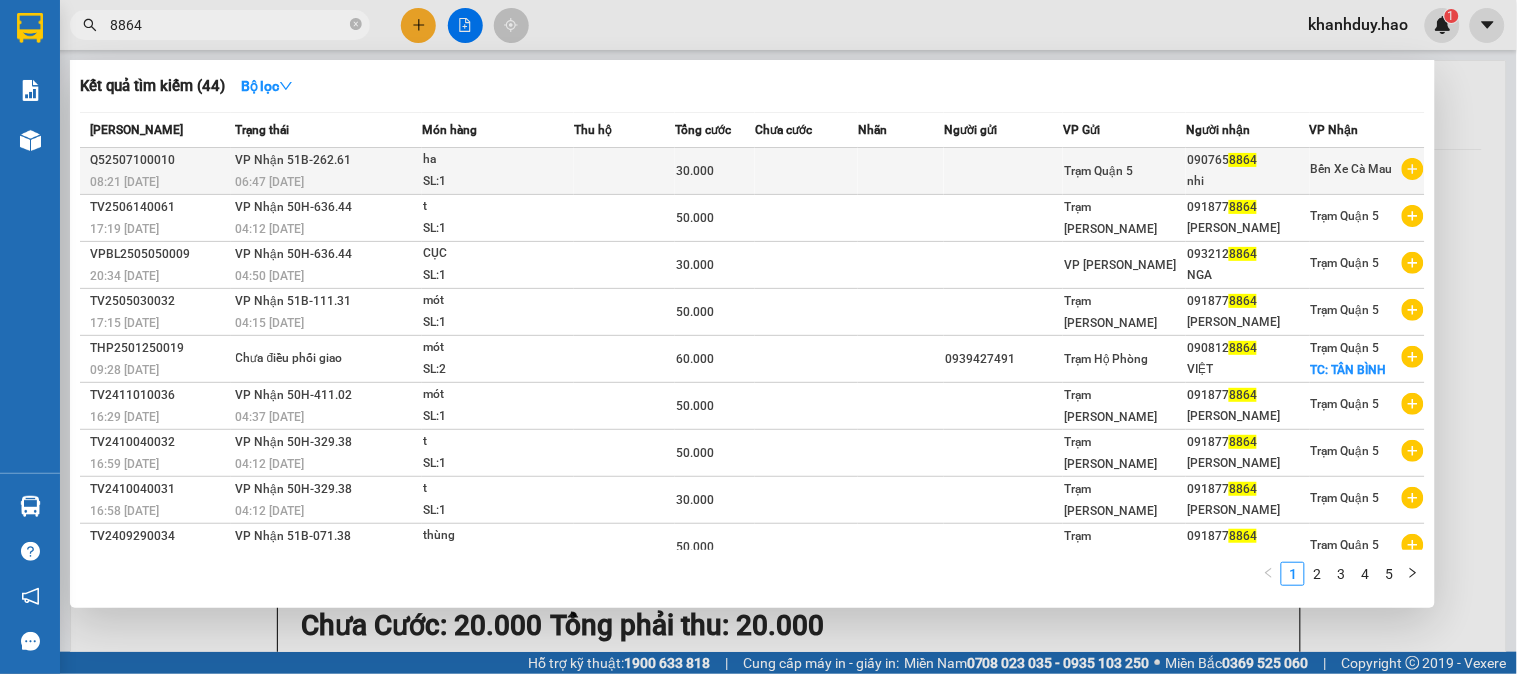 type on "8864" 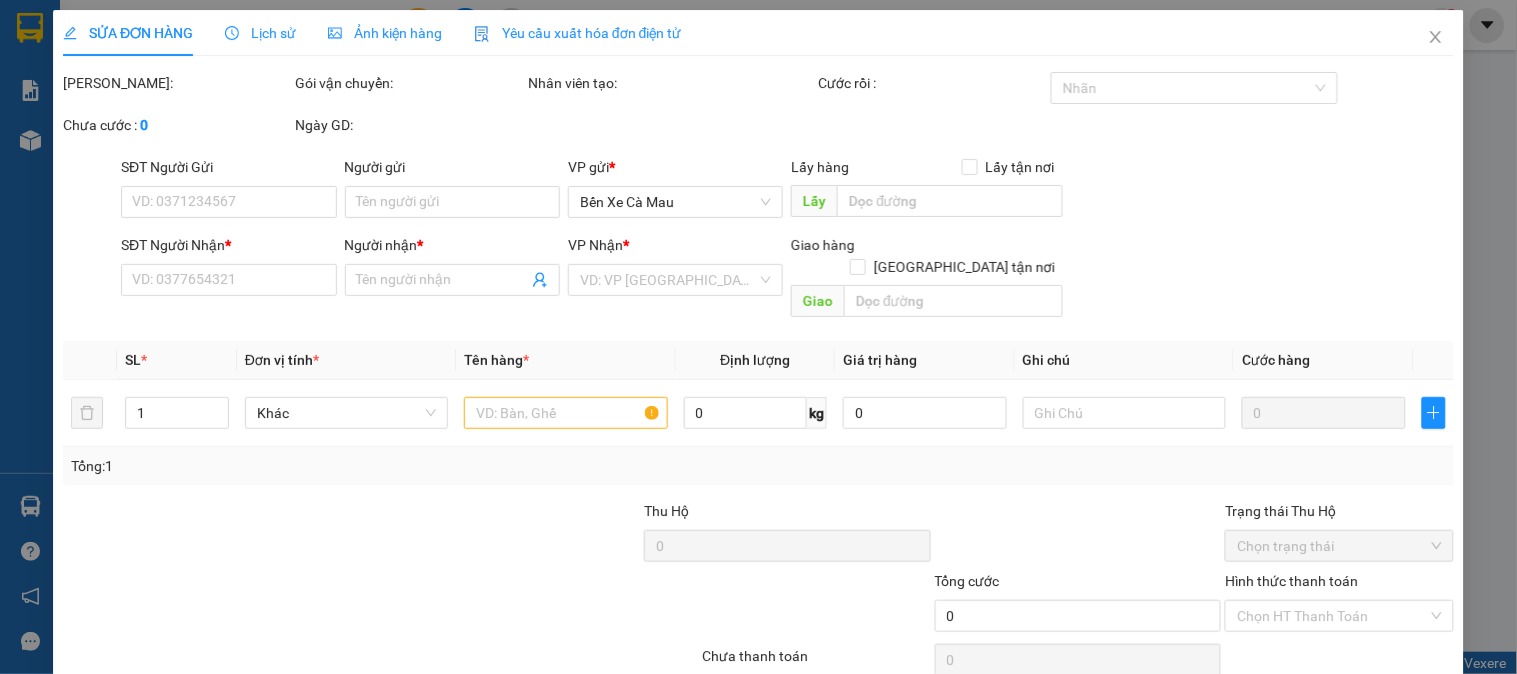 type on "0907658864" 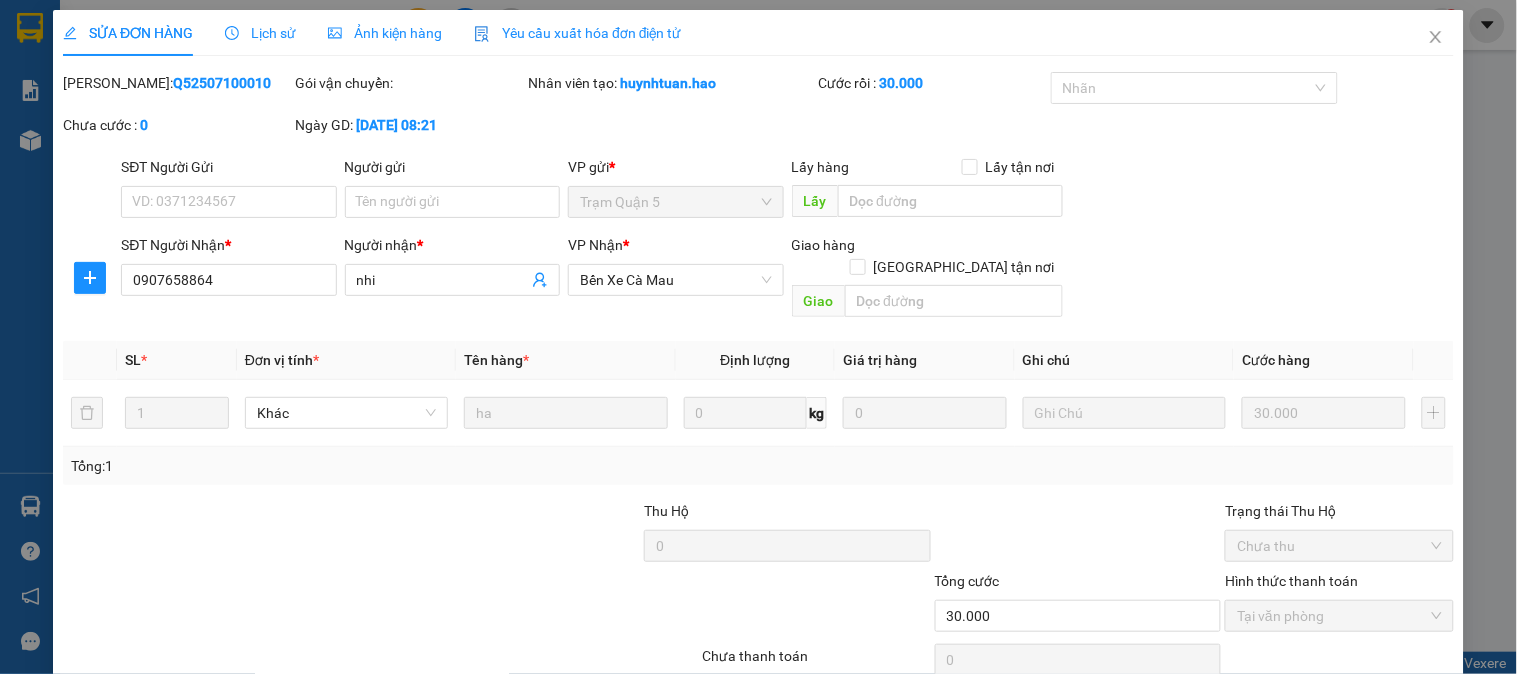 click on "Ảnh kiện hàng" at bounding box center [385, 33] 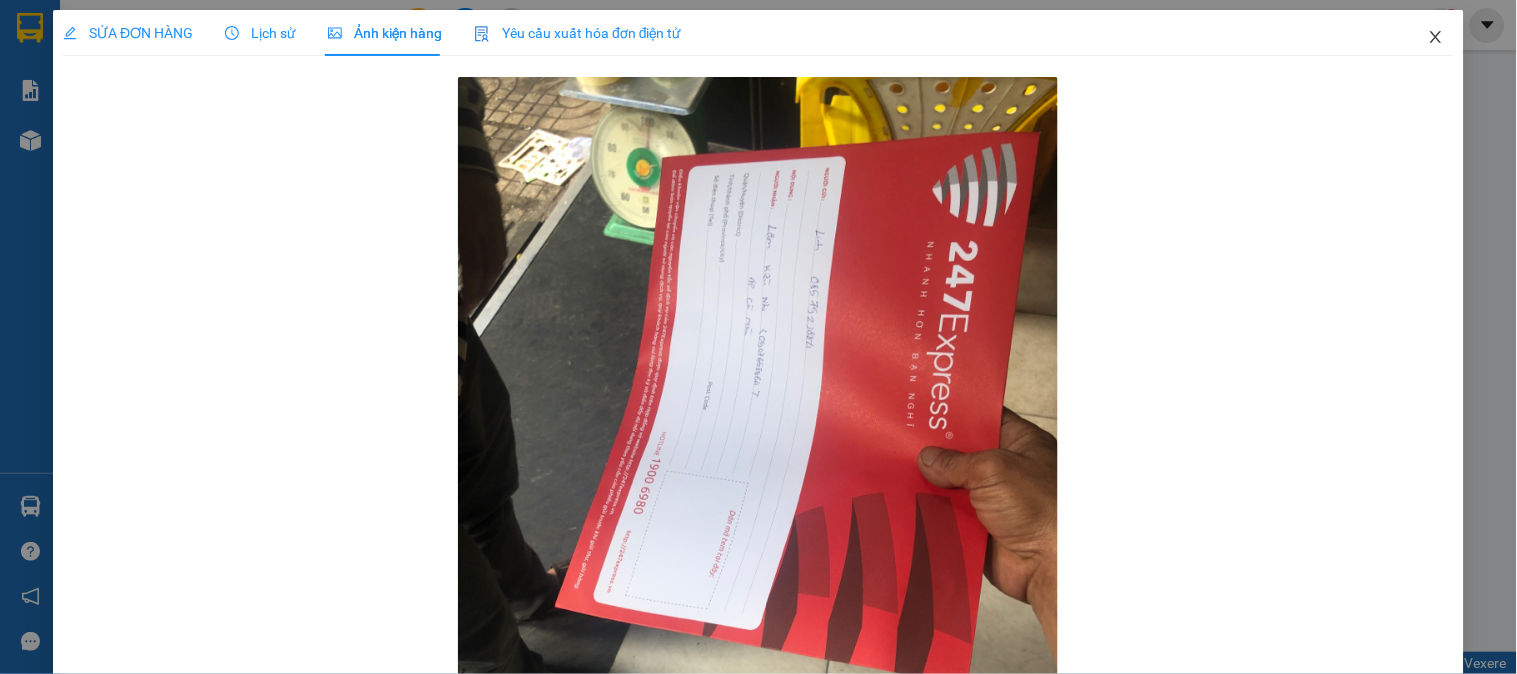 click 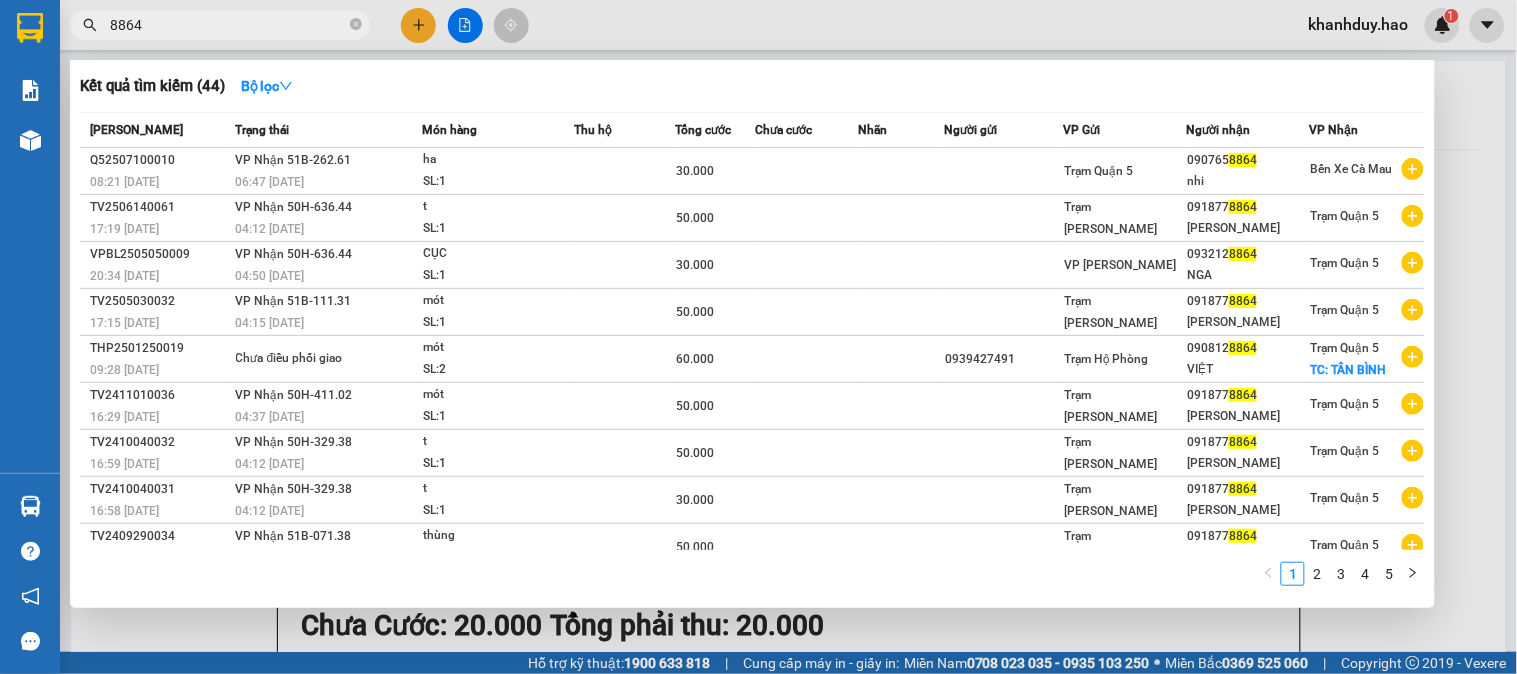 click on "8864" at bounding box center (228, 25) 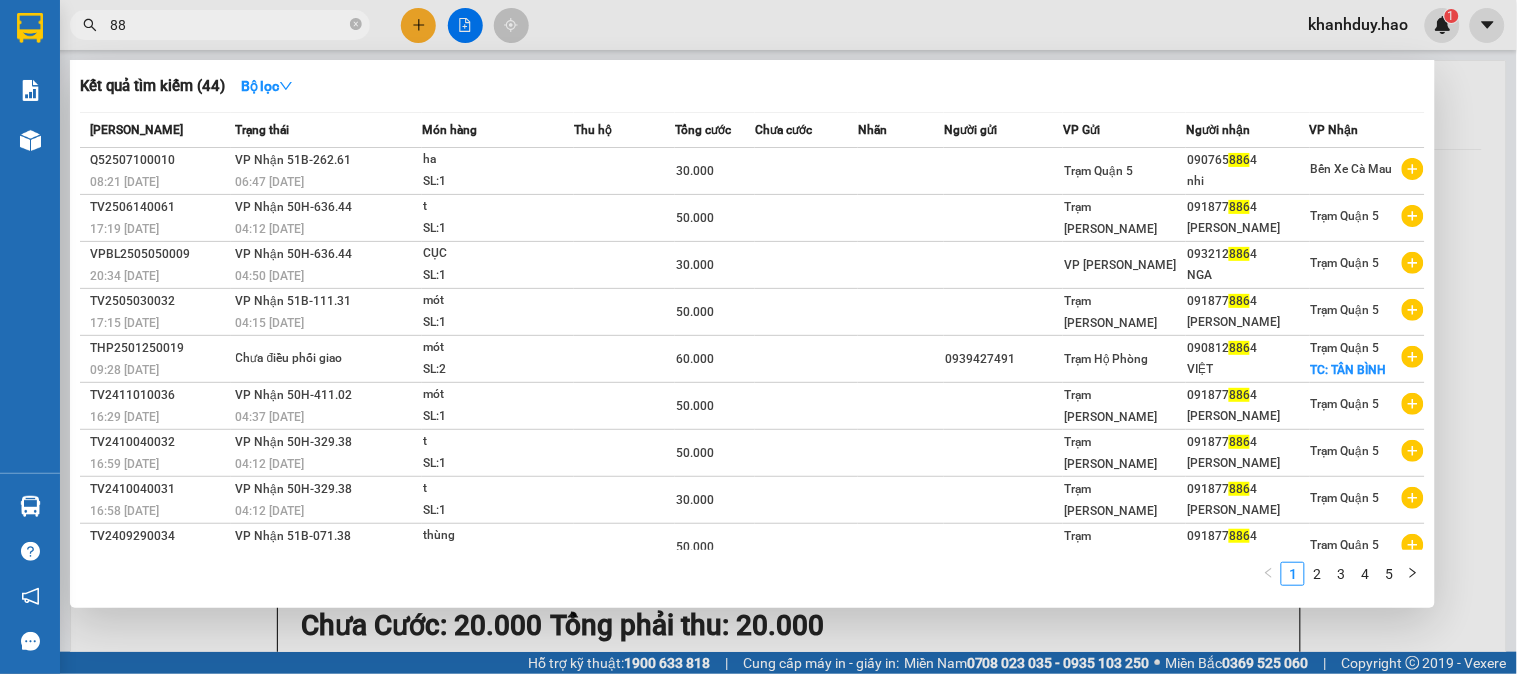 type on "8" 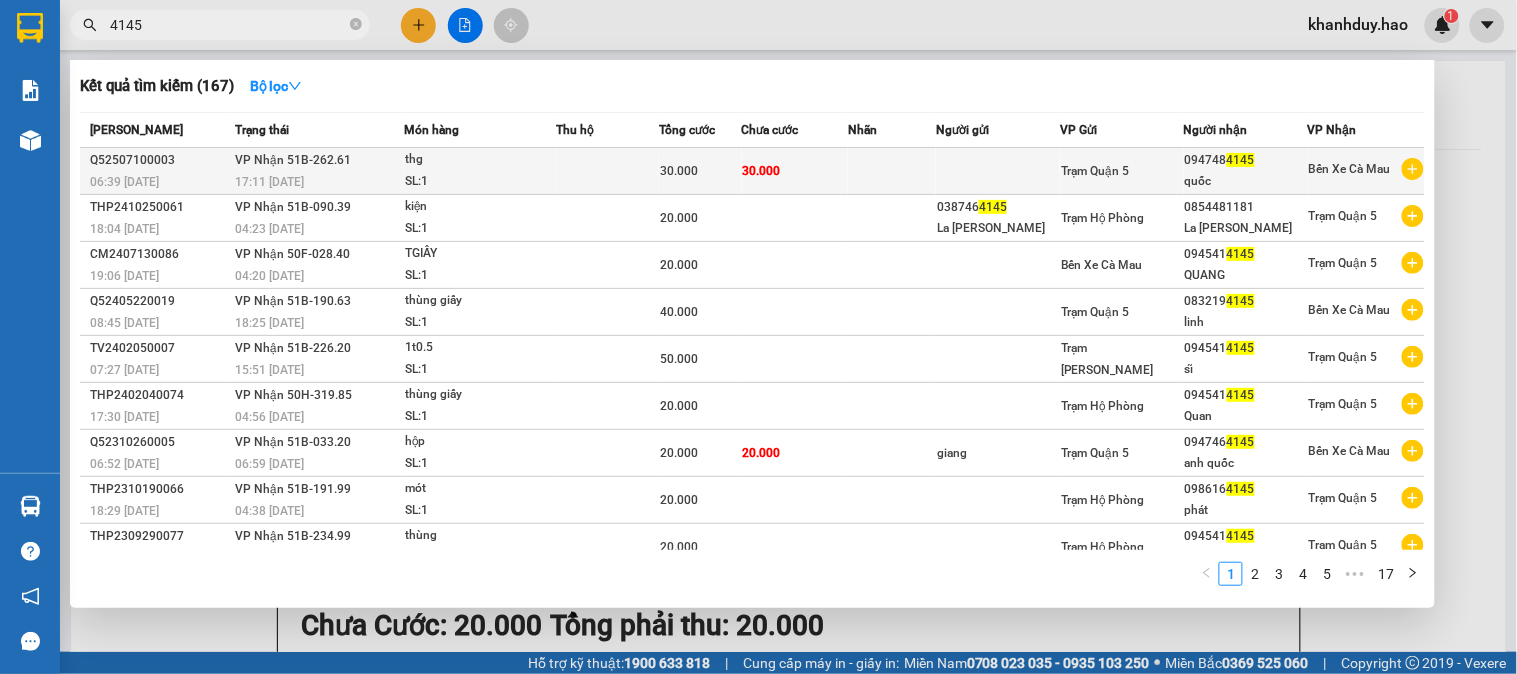 type on "4145" 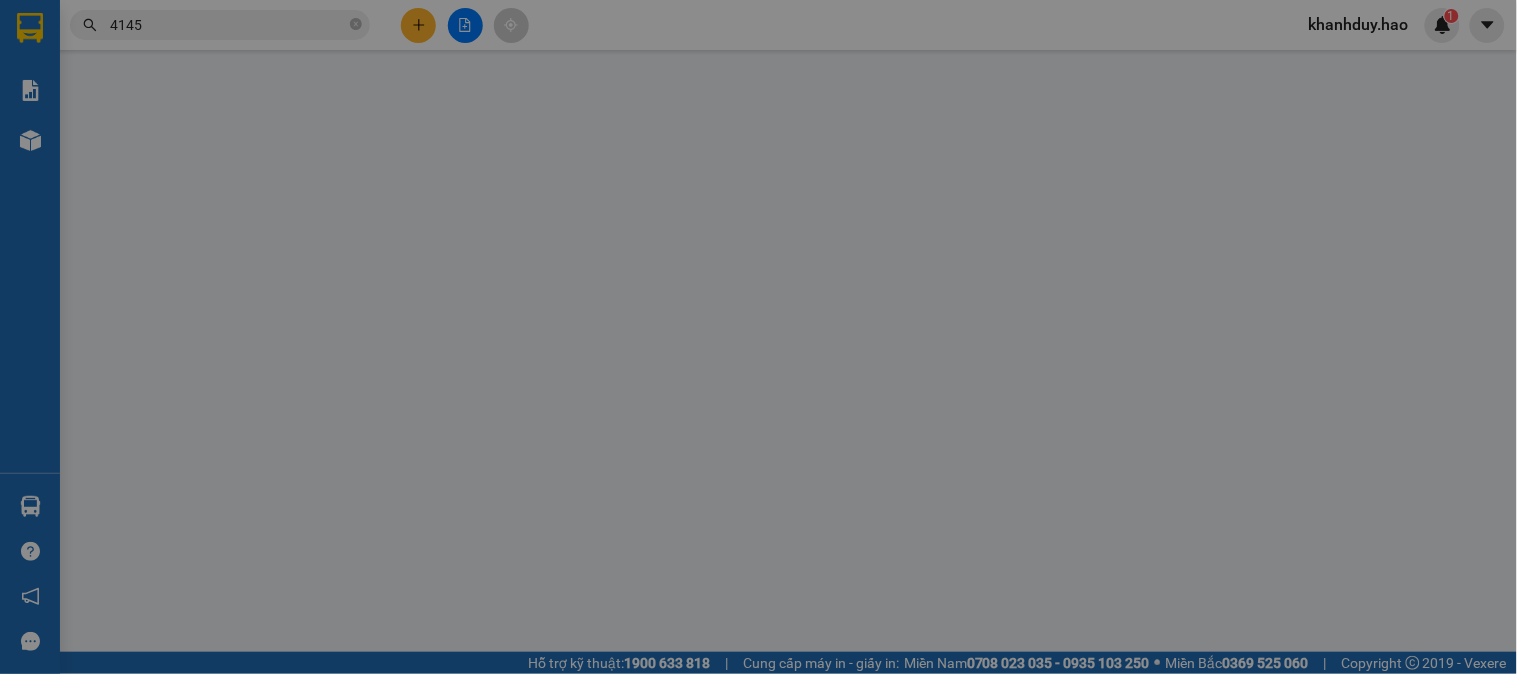 type on "0947484145" 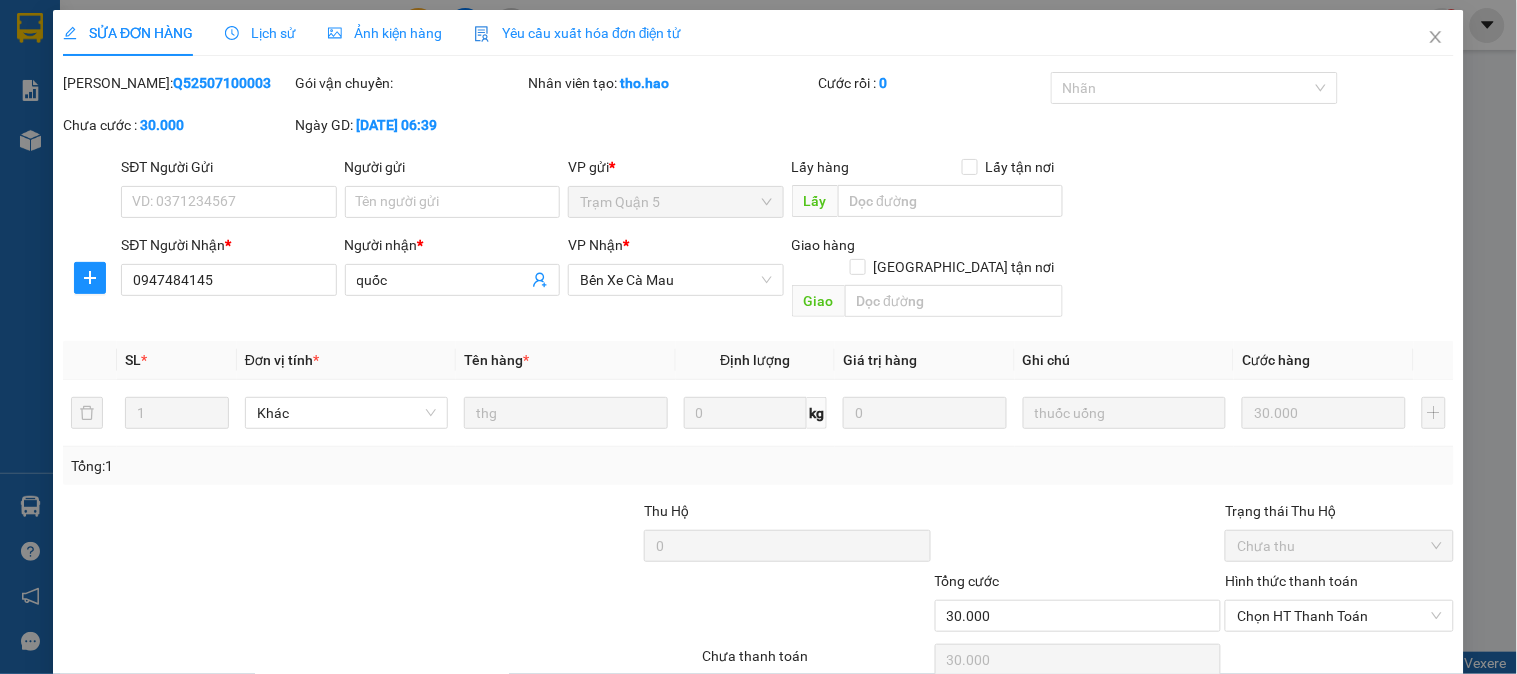 click on "Ảnh kiện hàng" at bounding box center (385, 33) 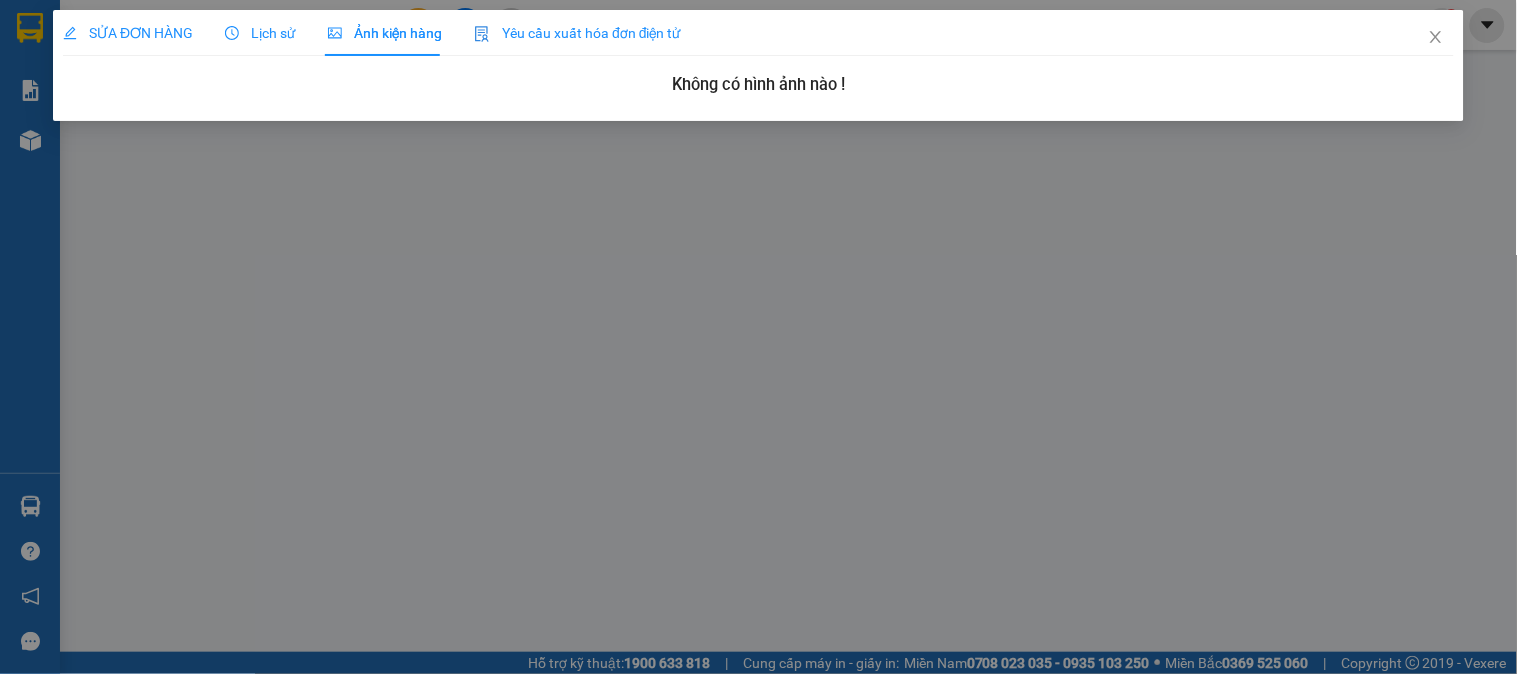 click on "SỬA ĐƠN HÀNG" at bounding box center (128, 33) 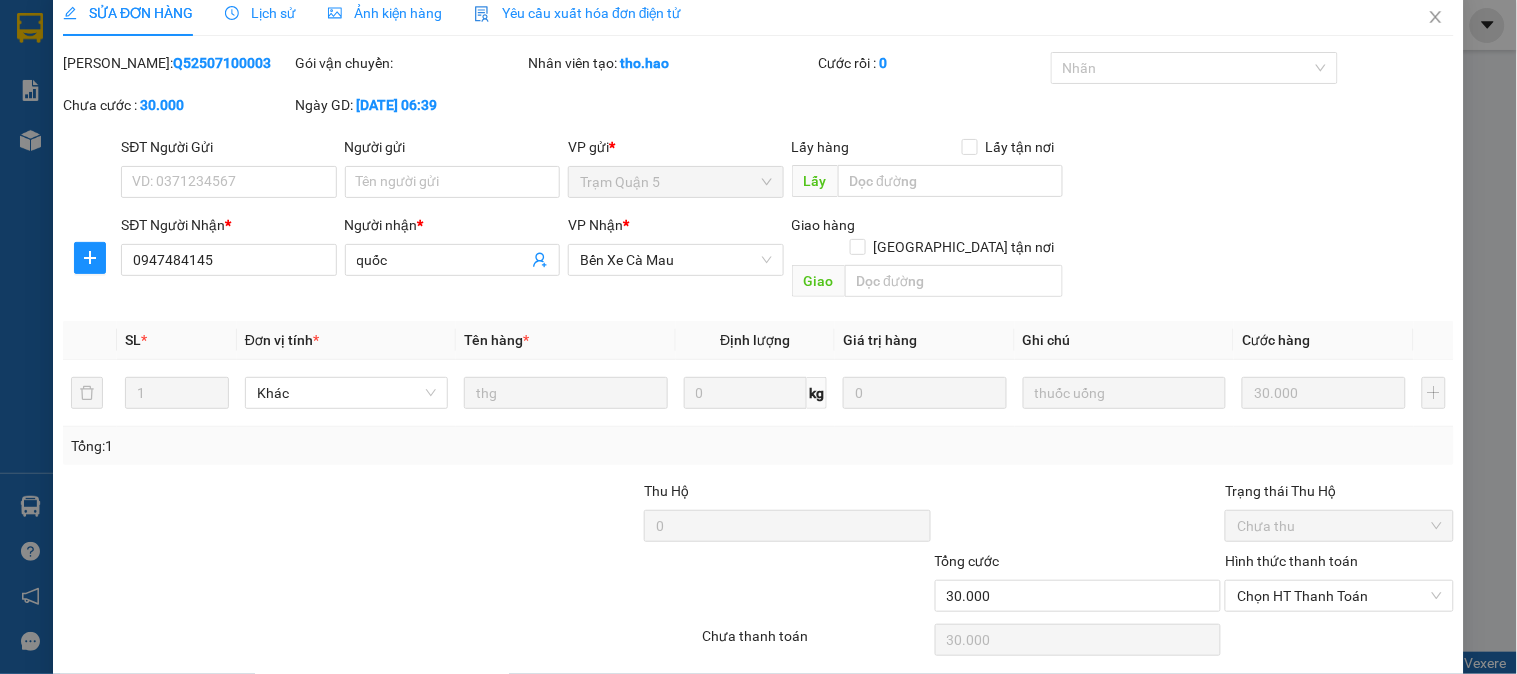 scroll, scrollTop: 0, scrollLeft: 0, axis: both 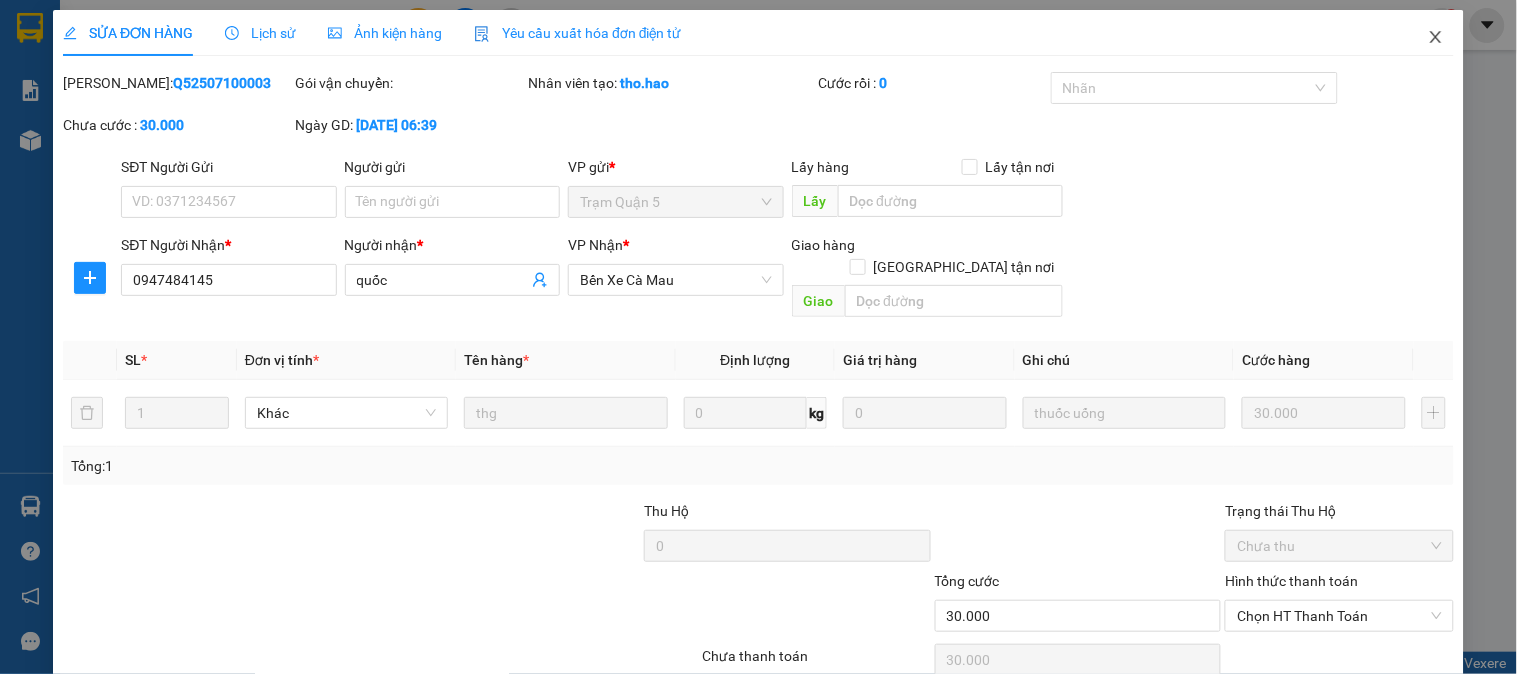 click 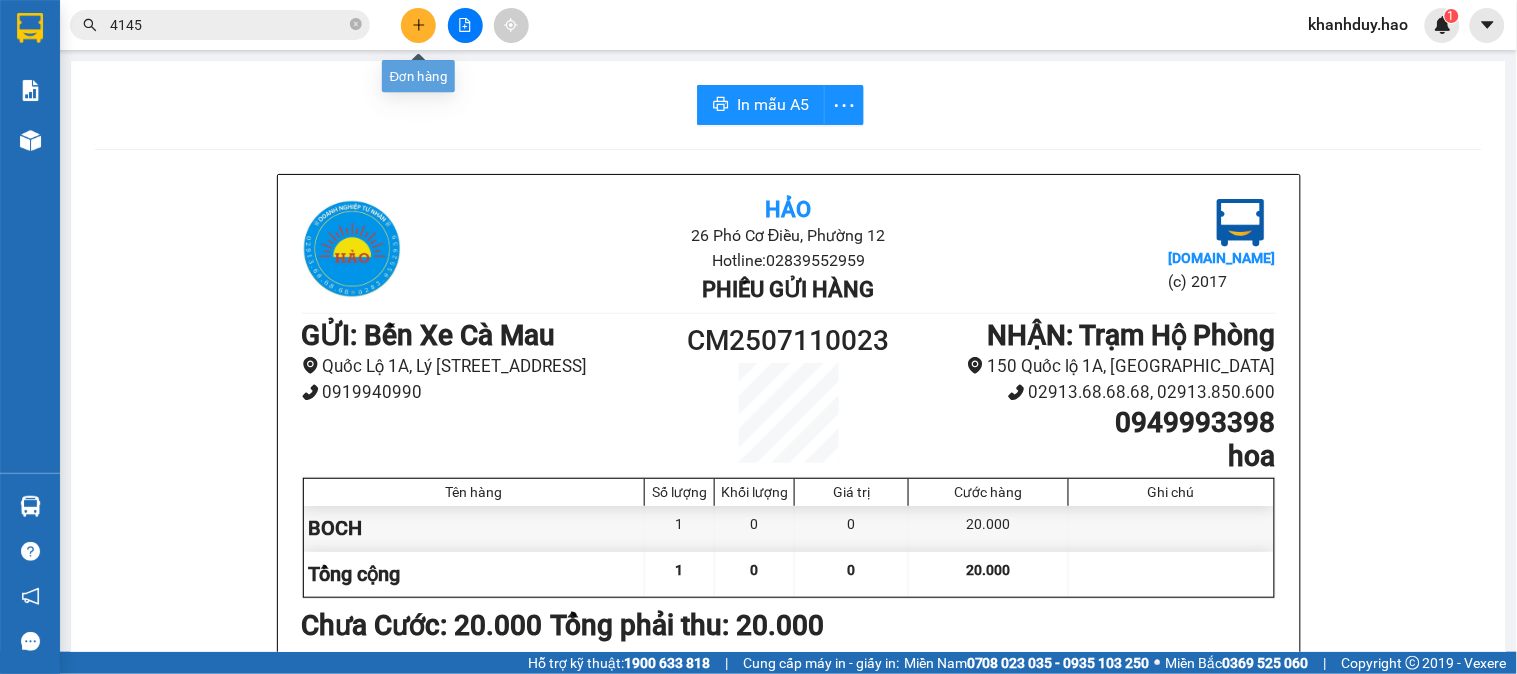click 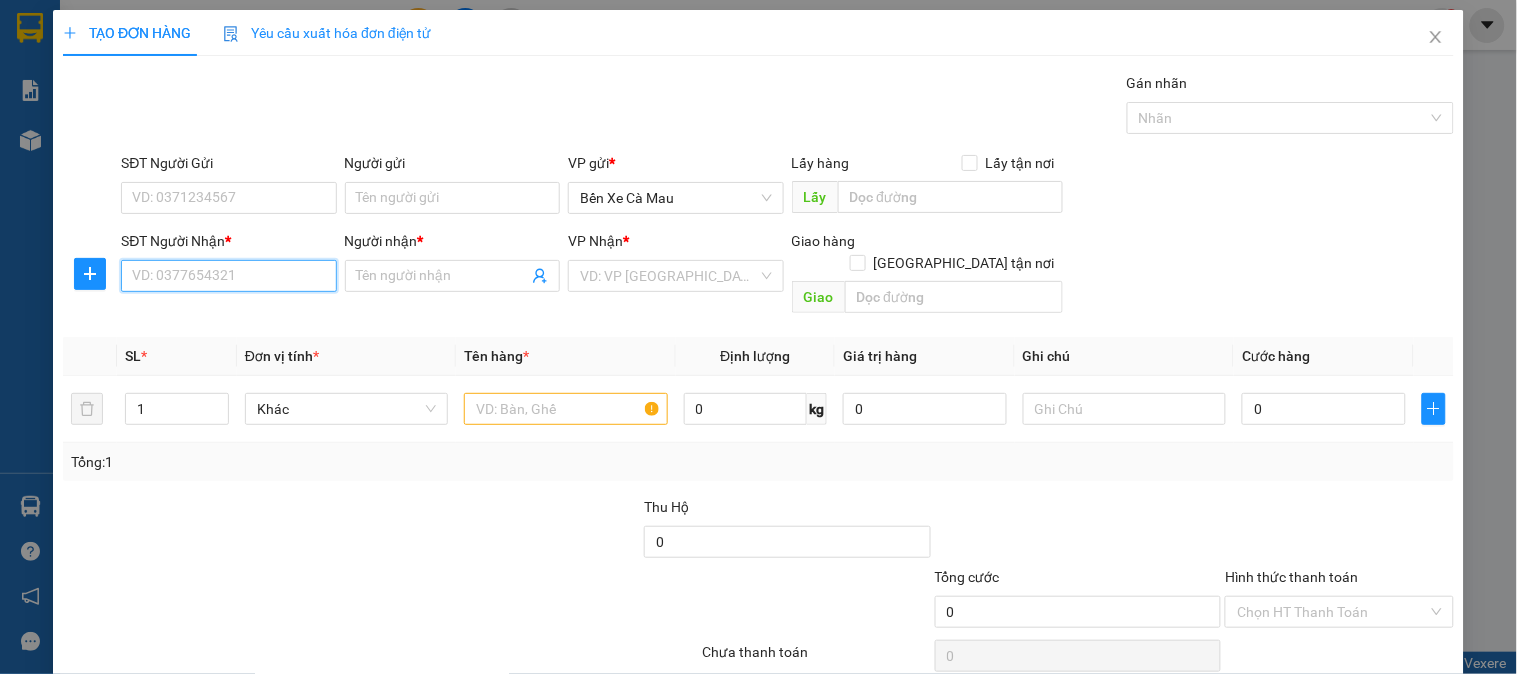 click on "SĐT Người Nhận  *" at bounding box center [228, 276] 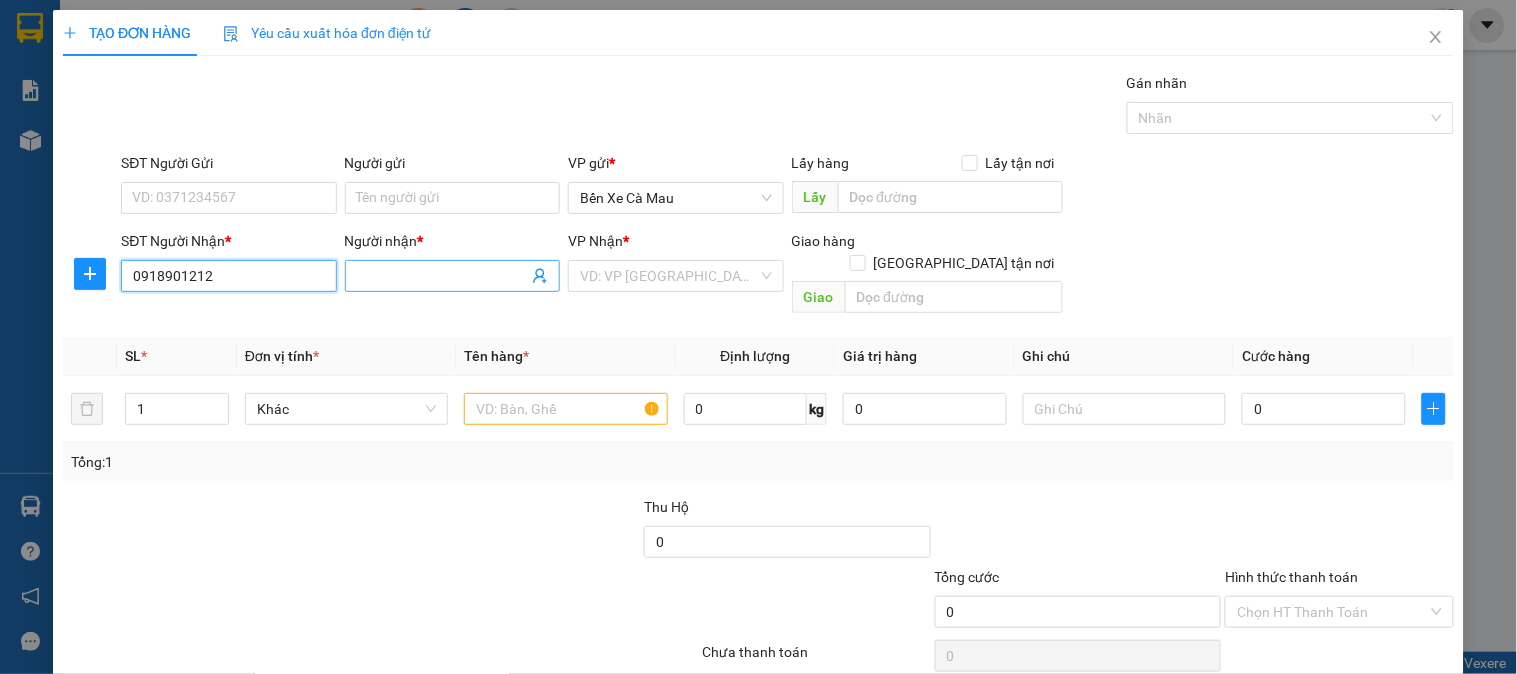 type on "0918901212" 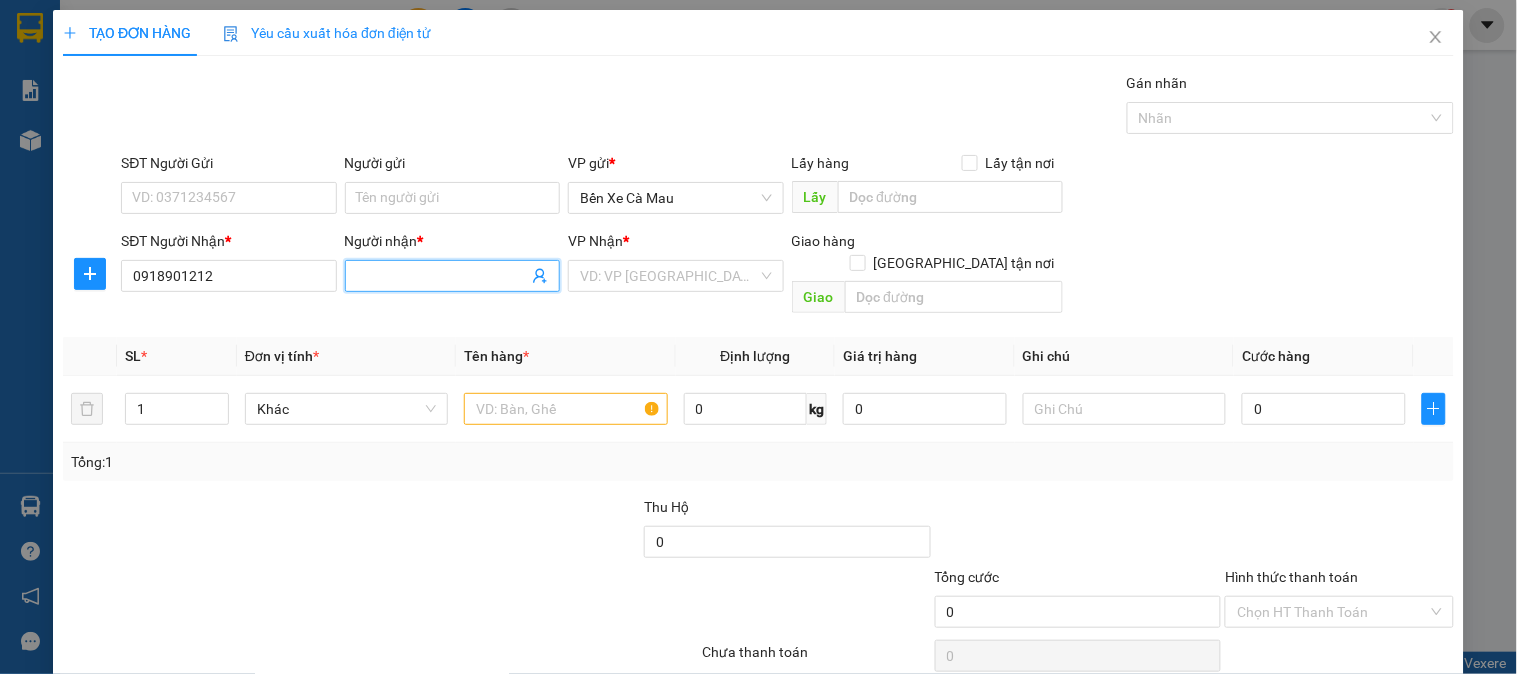 click on "Người nhận  *" at bounding box center (442, 276) 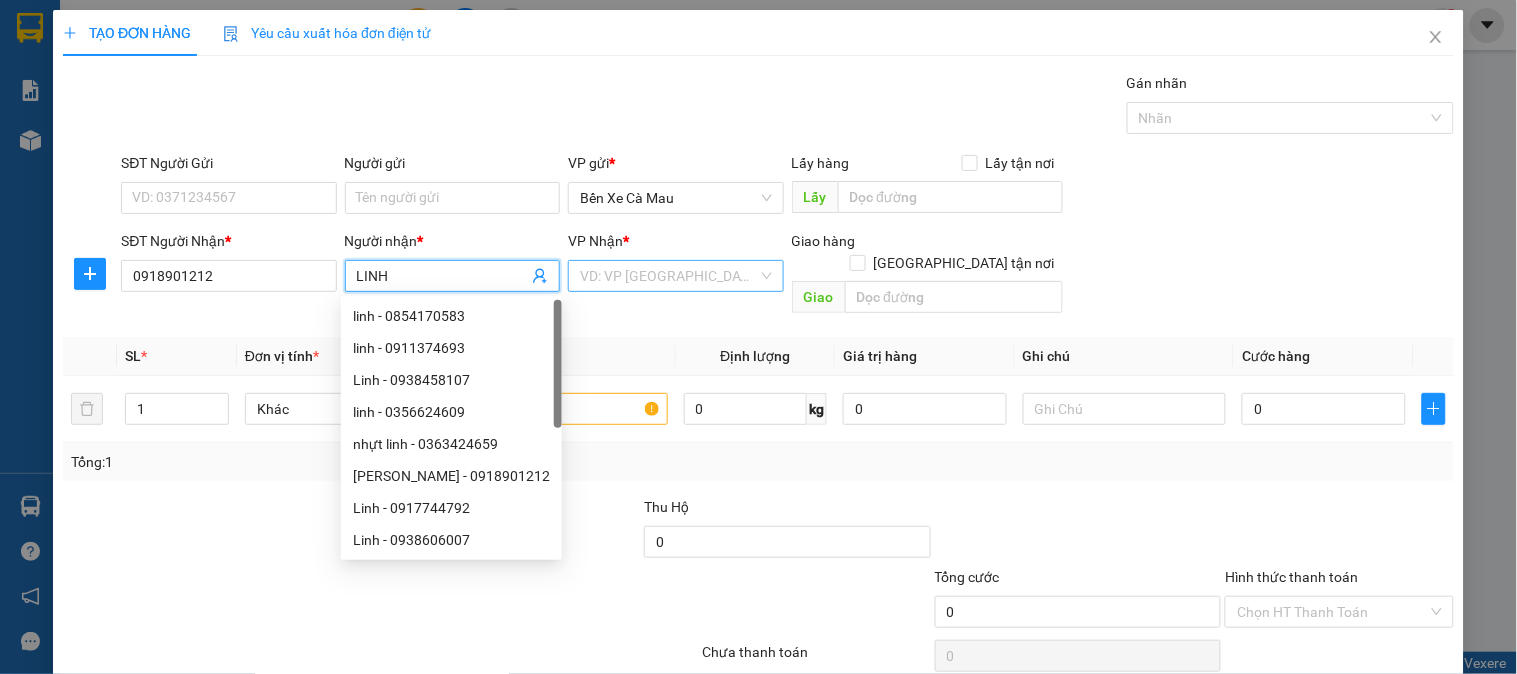 type on "LINH" 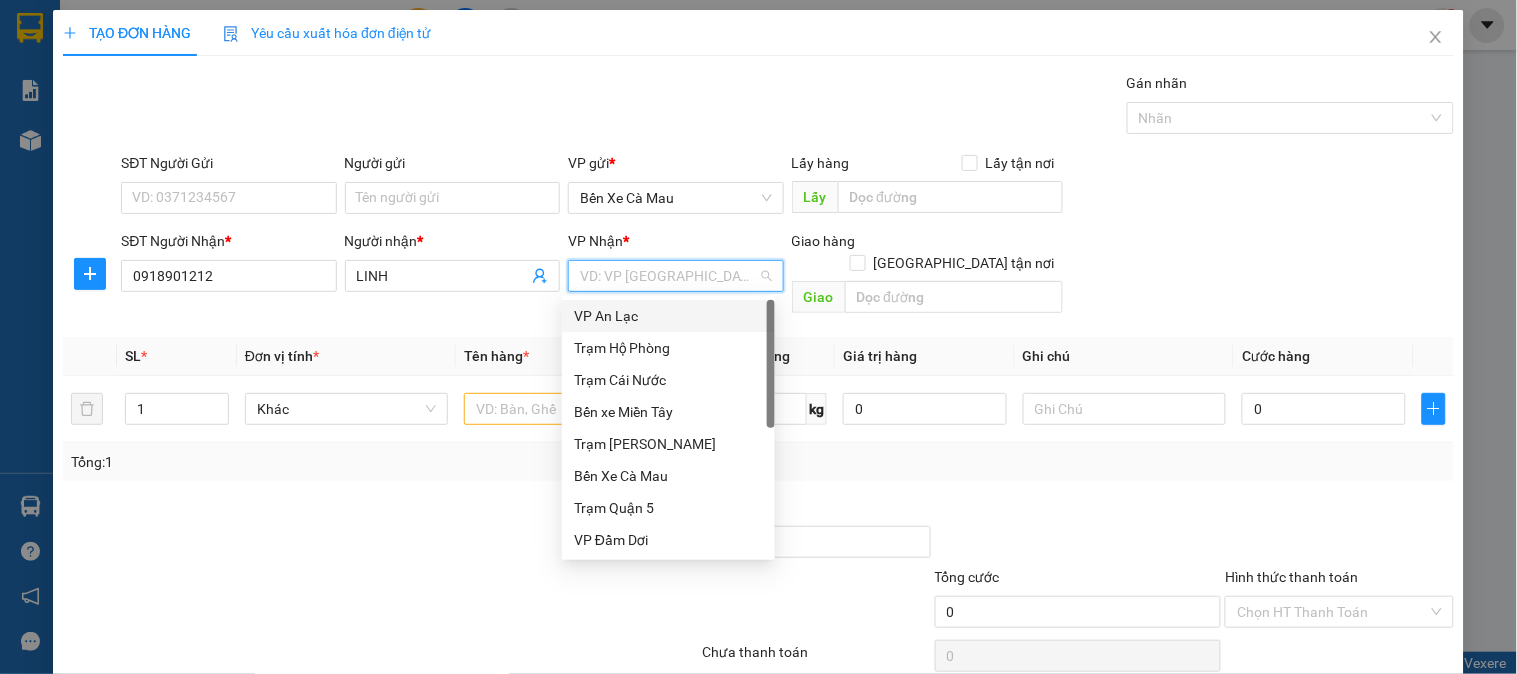 click at bounding box center [668, 276] 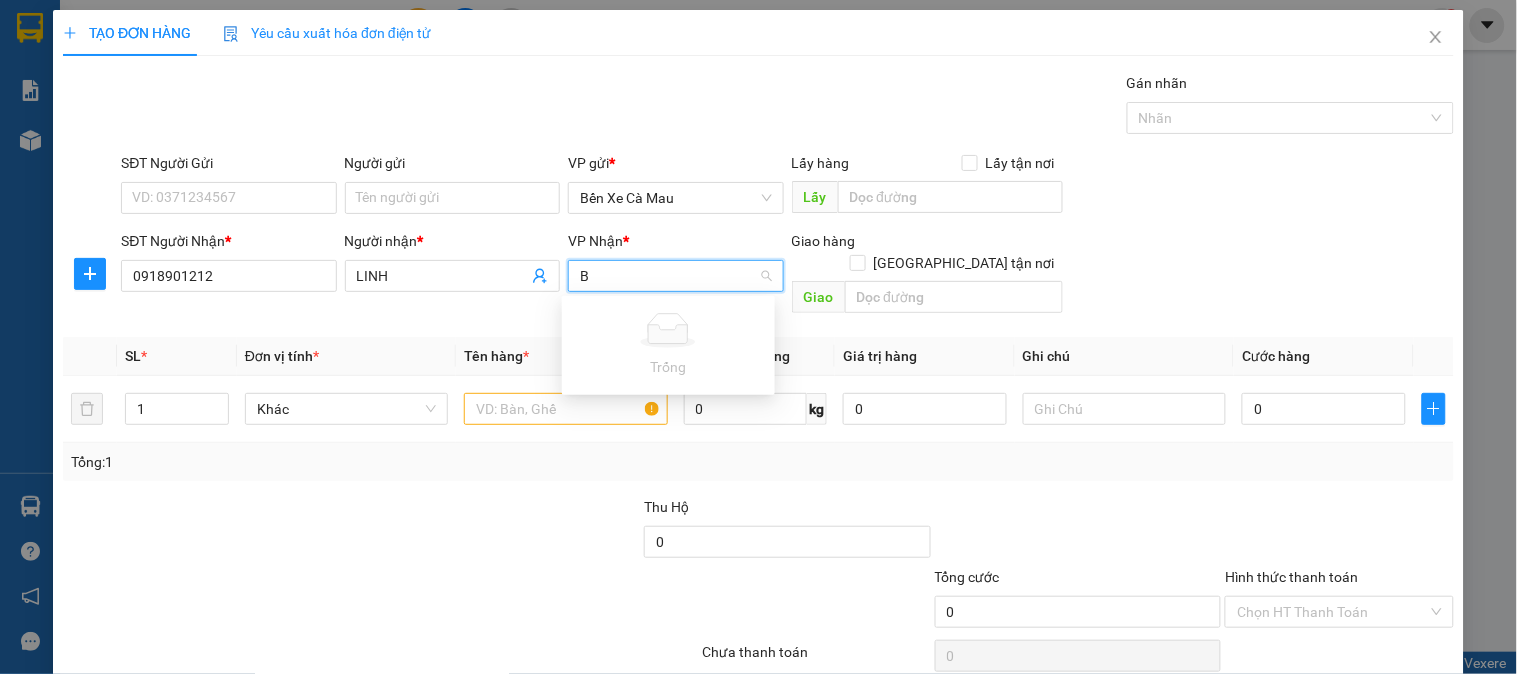 type on "BA" 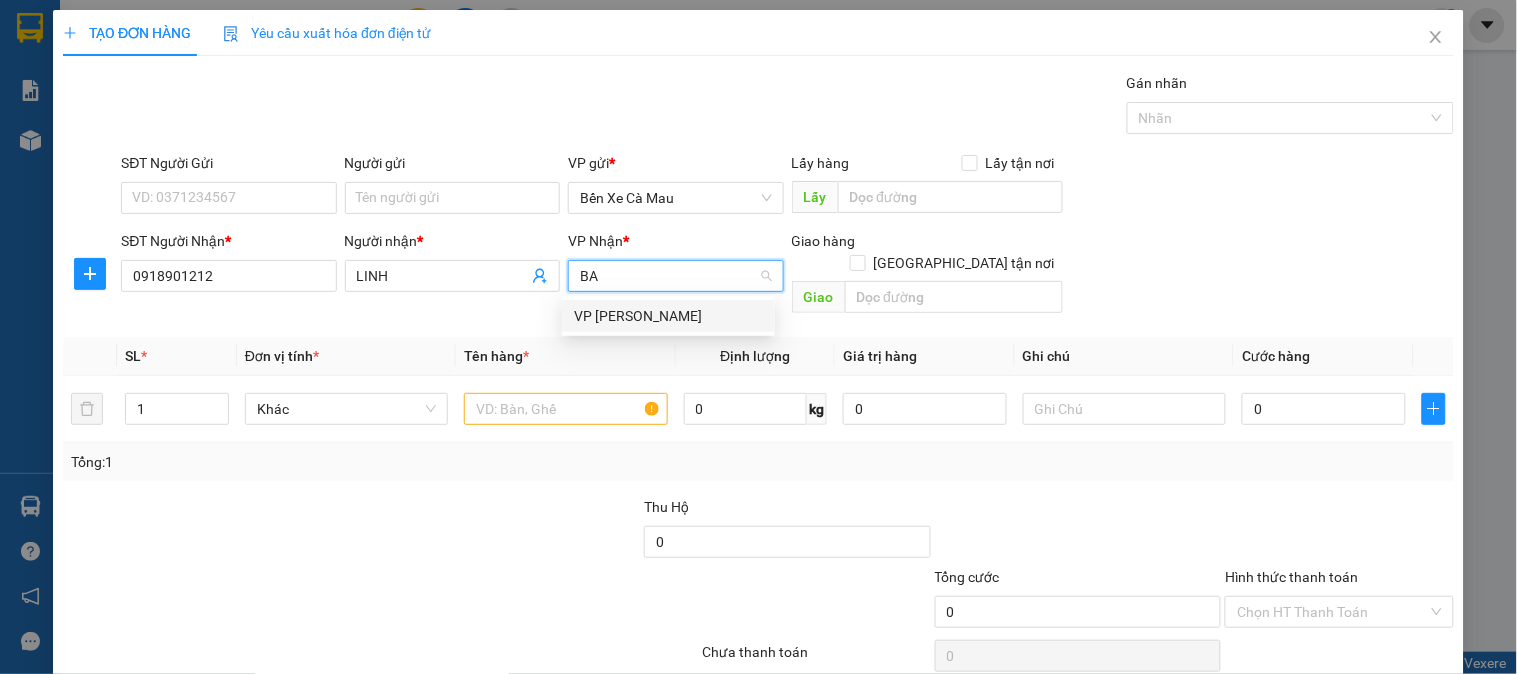 drag, startPoint x: 632, startPoint y: 313, endPoint x: 914, endPoint y: 292, distance: 282.78082 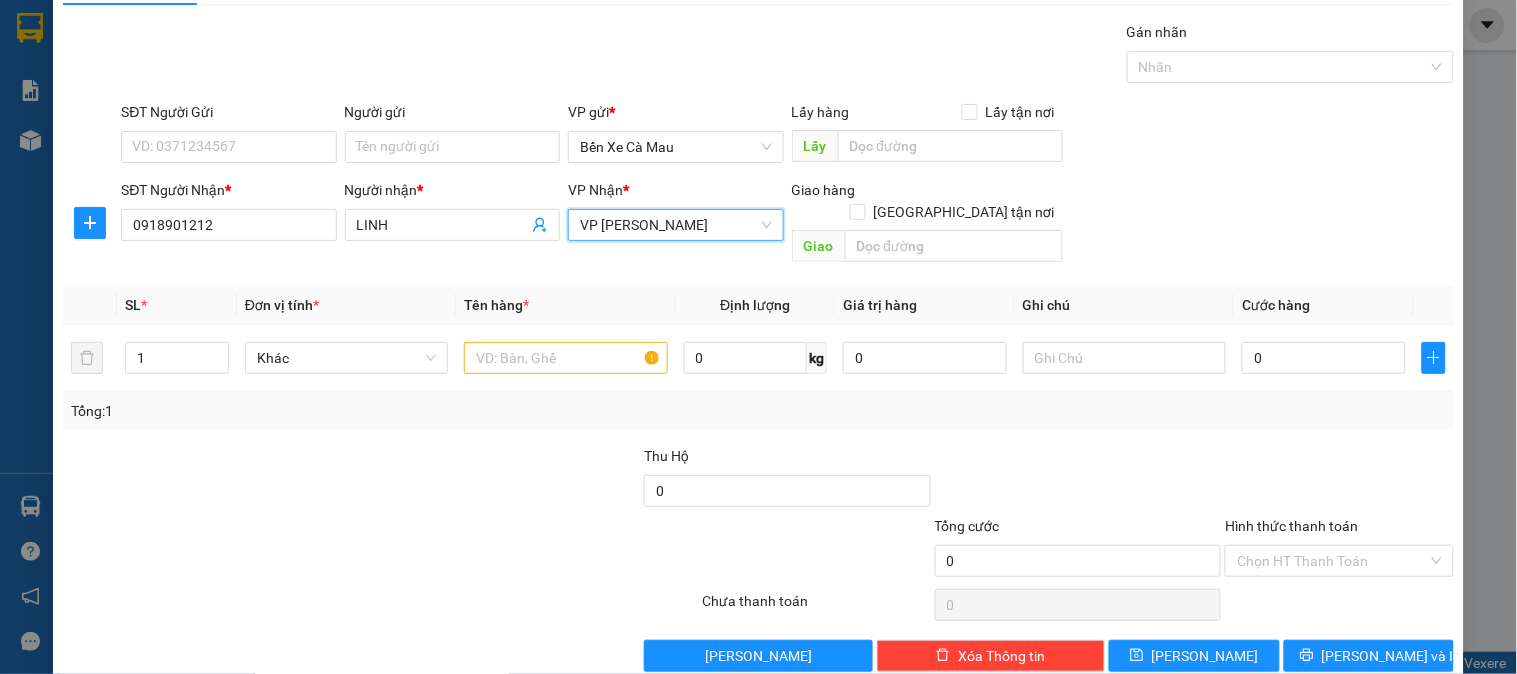 scroll, scrollTop: 65, scrollLeft: 0, axis: vertical 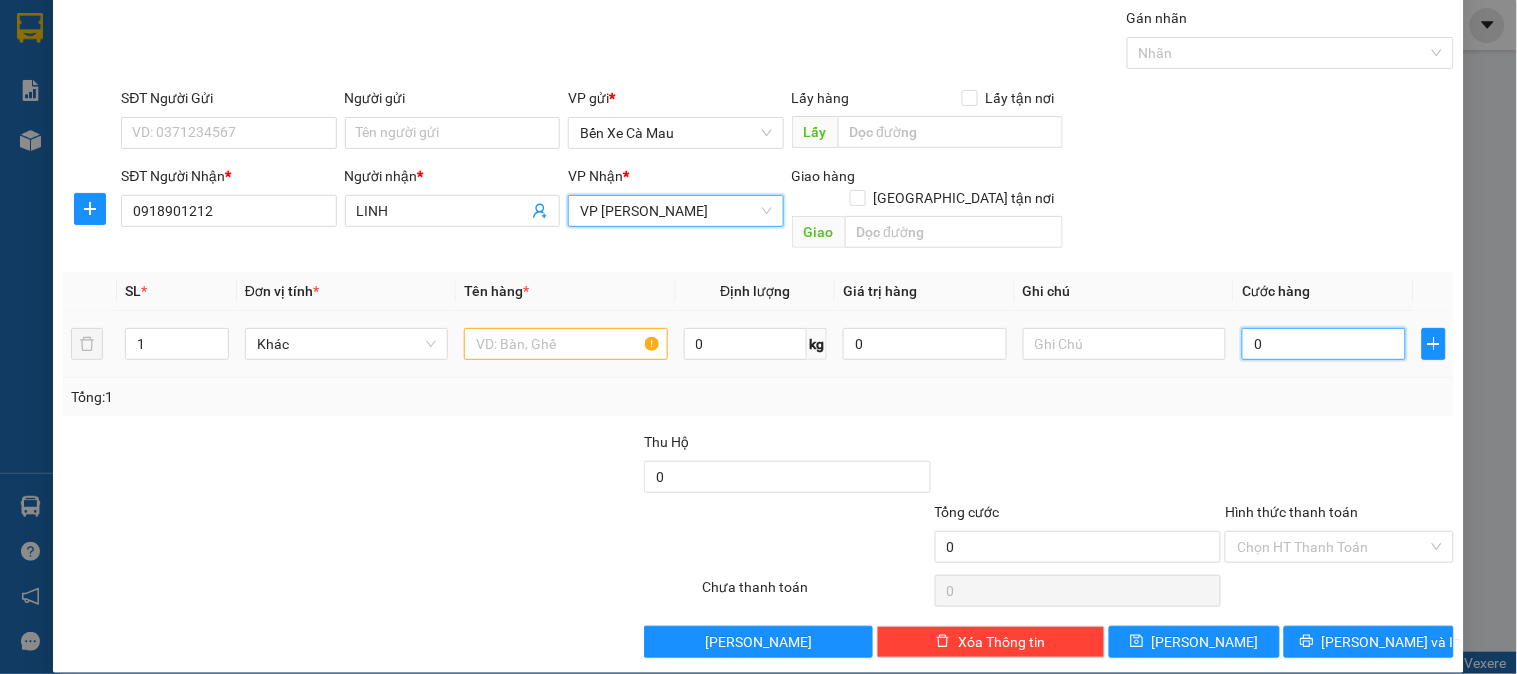 click on "0" at bounding box center [1324, 344] 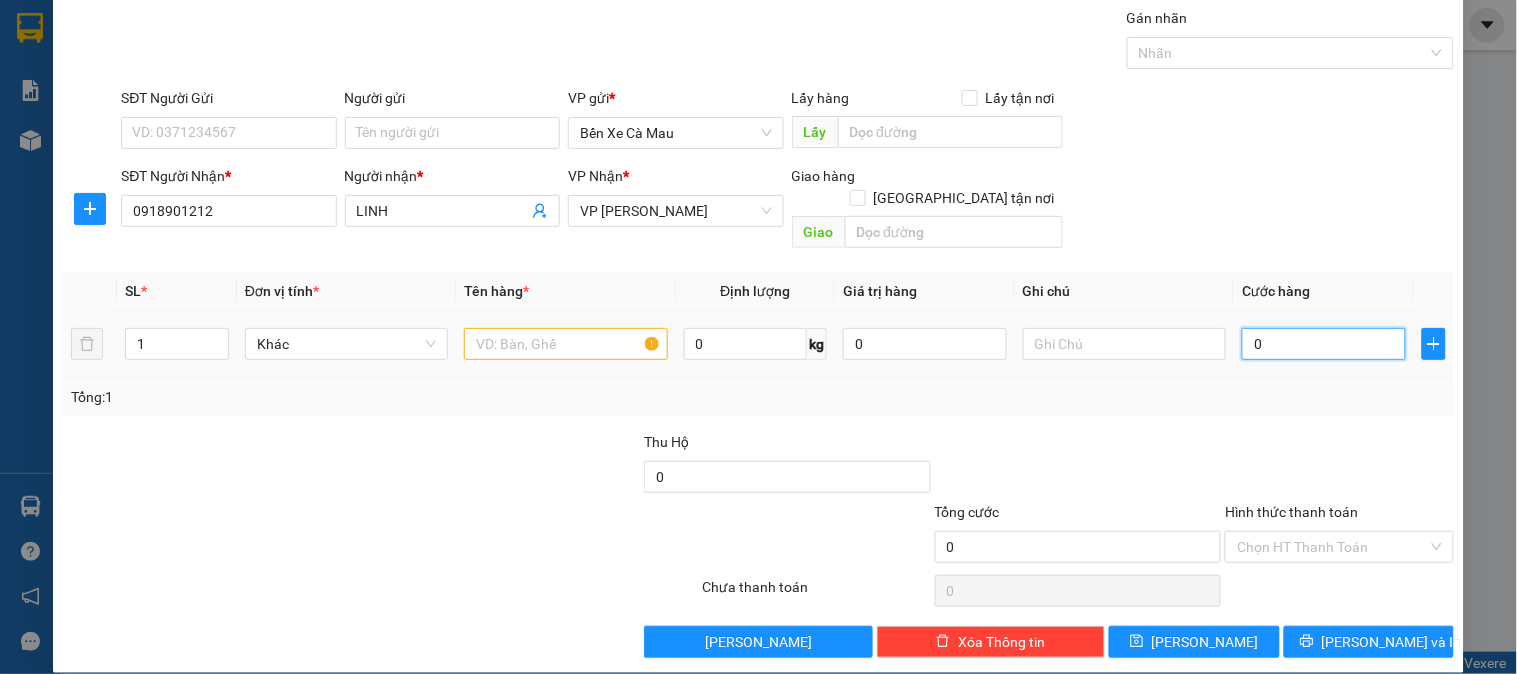 click on "0" at bounding box center (1324, 344) 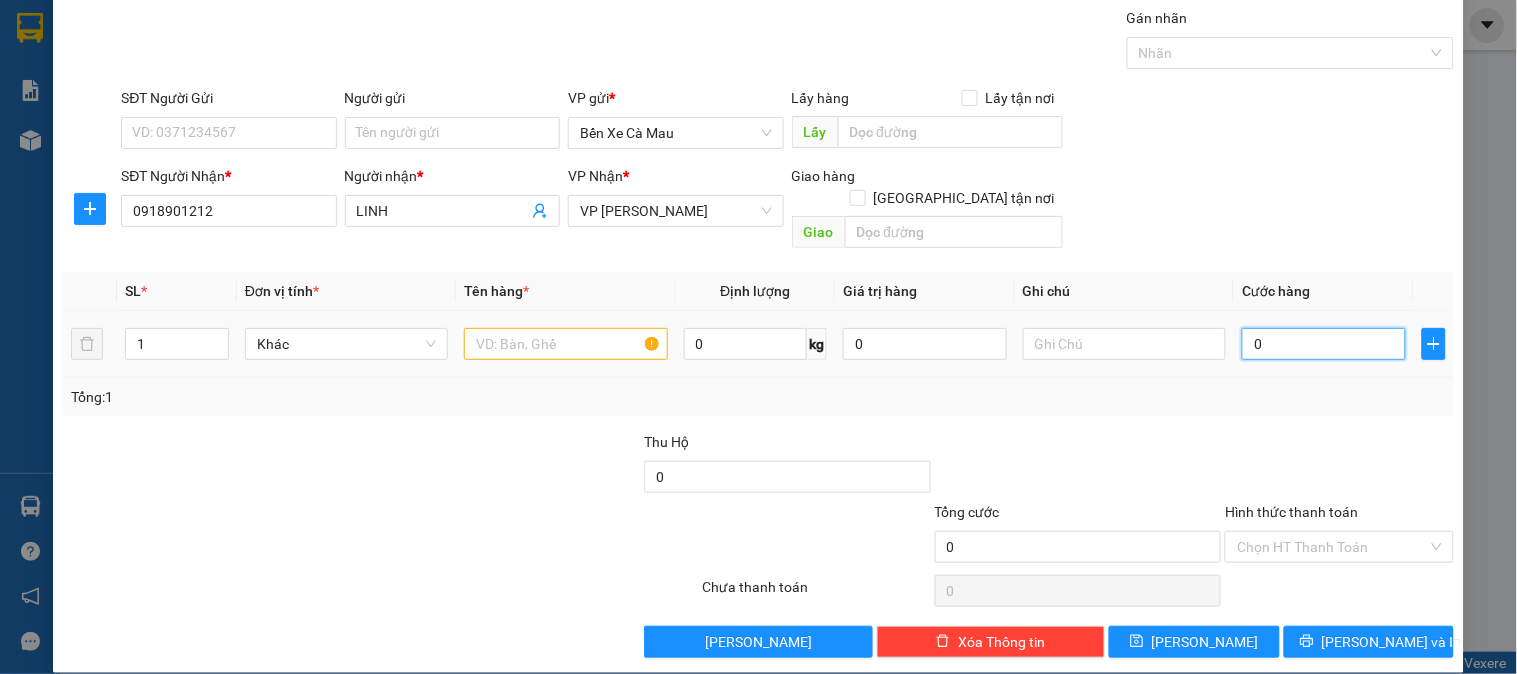 type on "002" 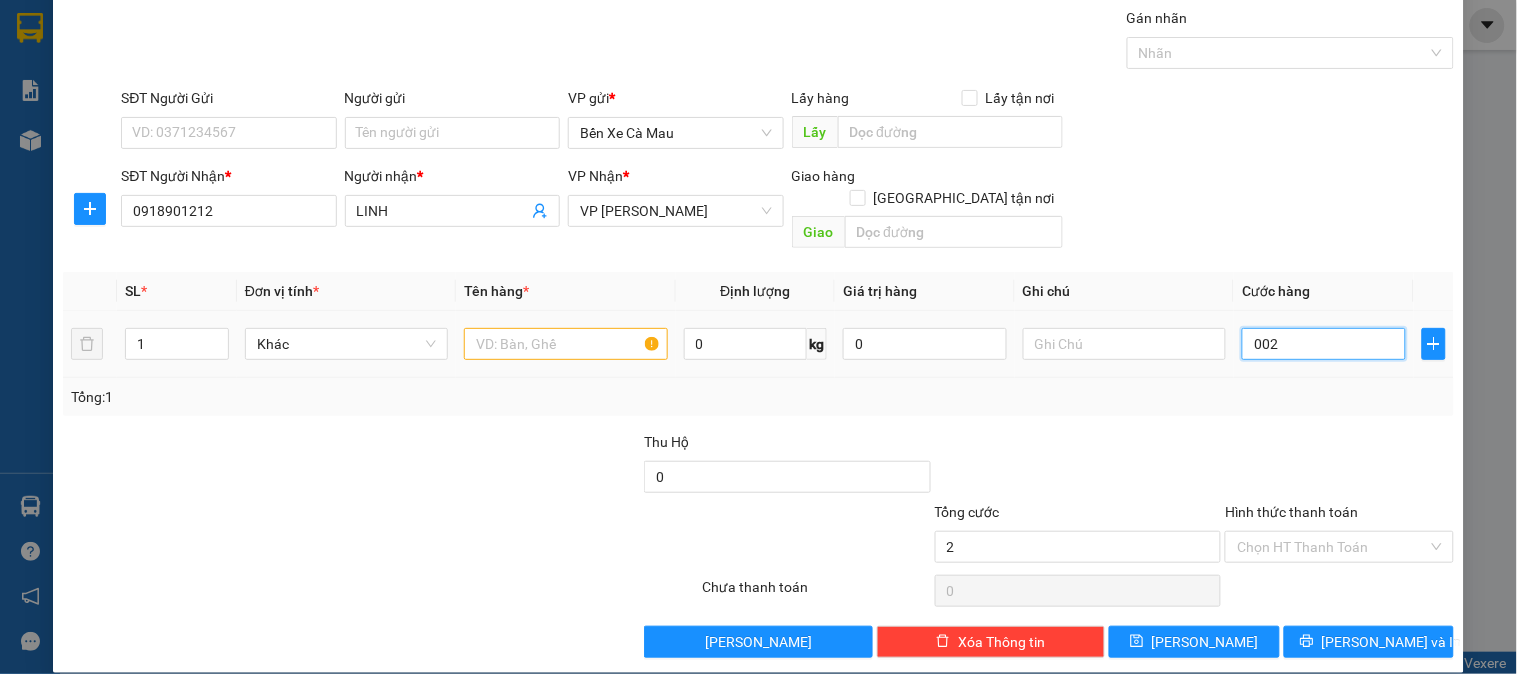type on "2" 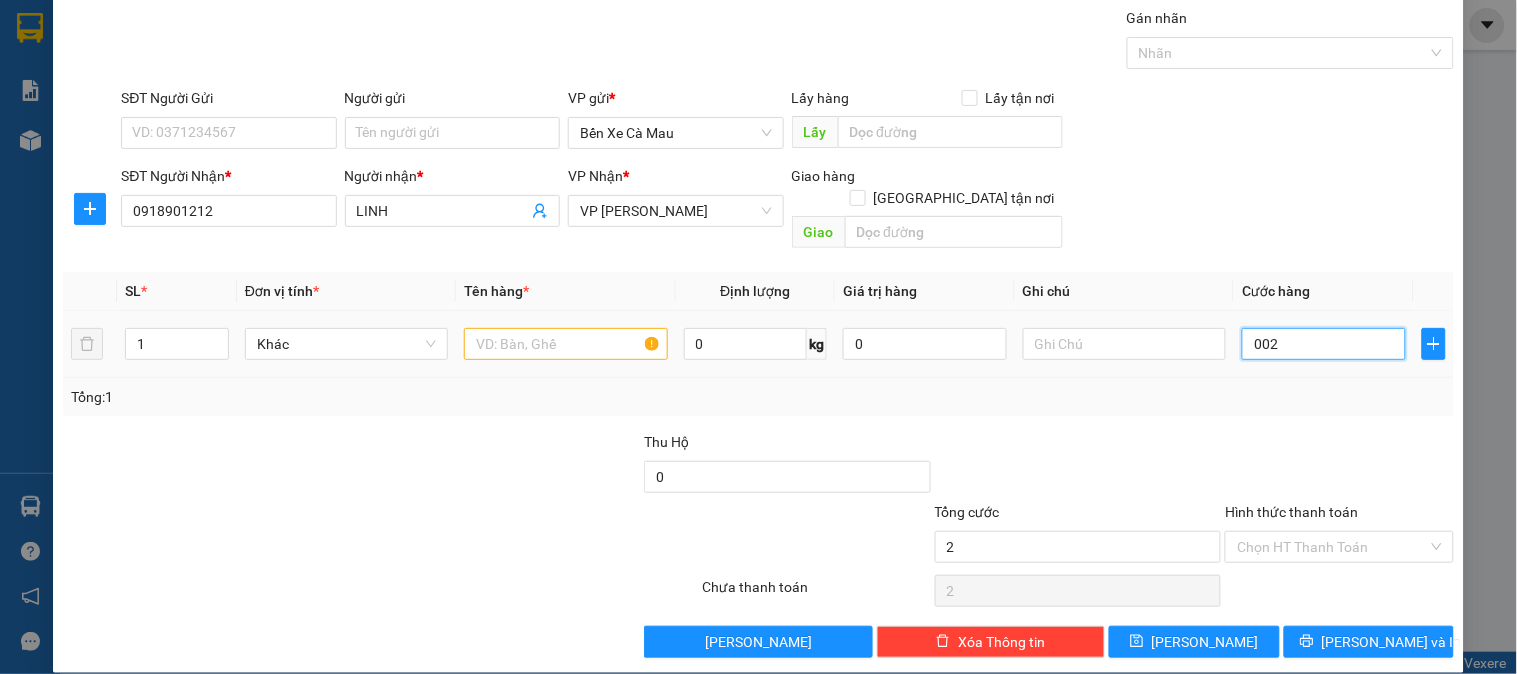 type on "0.025" 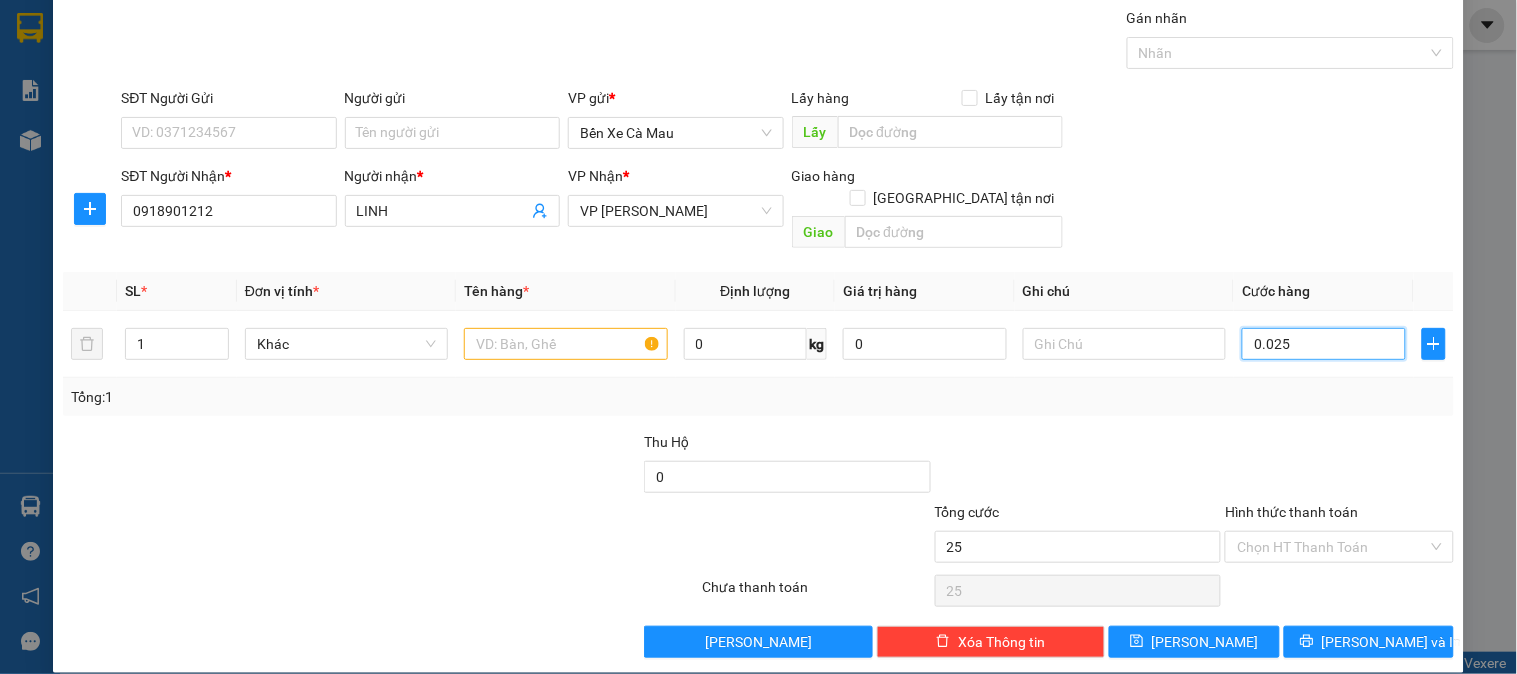 type on "00.250" 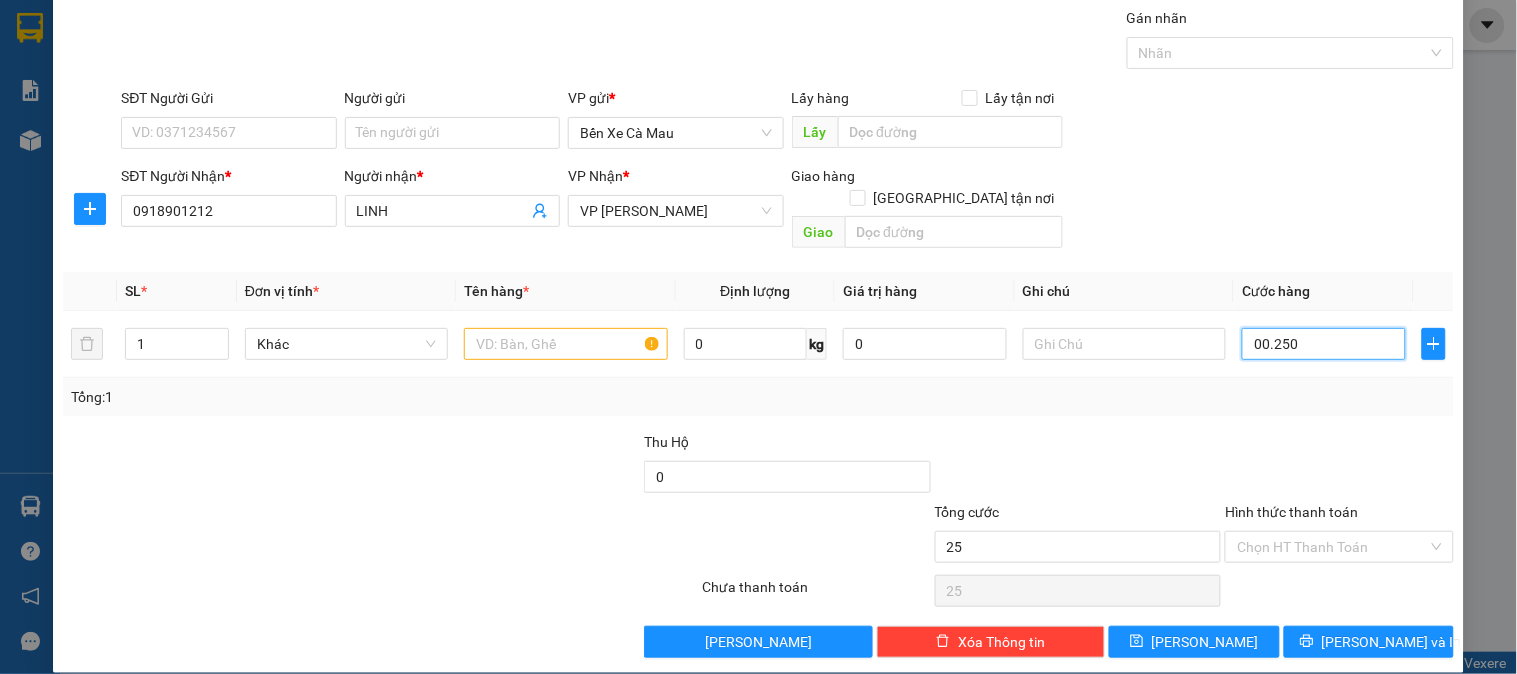 type on "250" 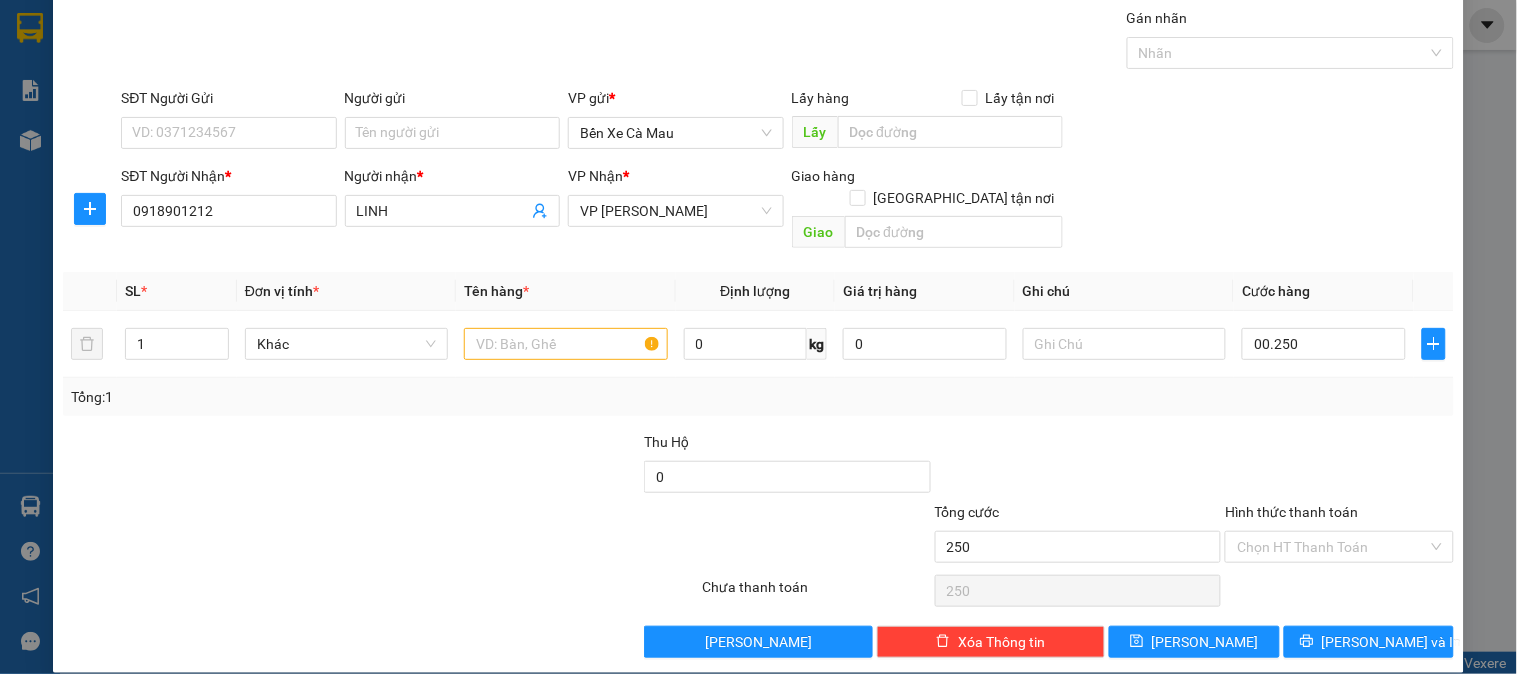 type on "250.000" 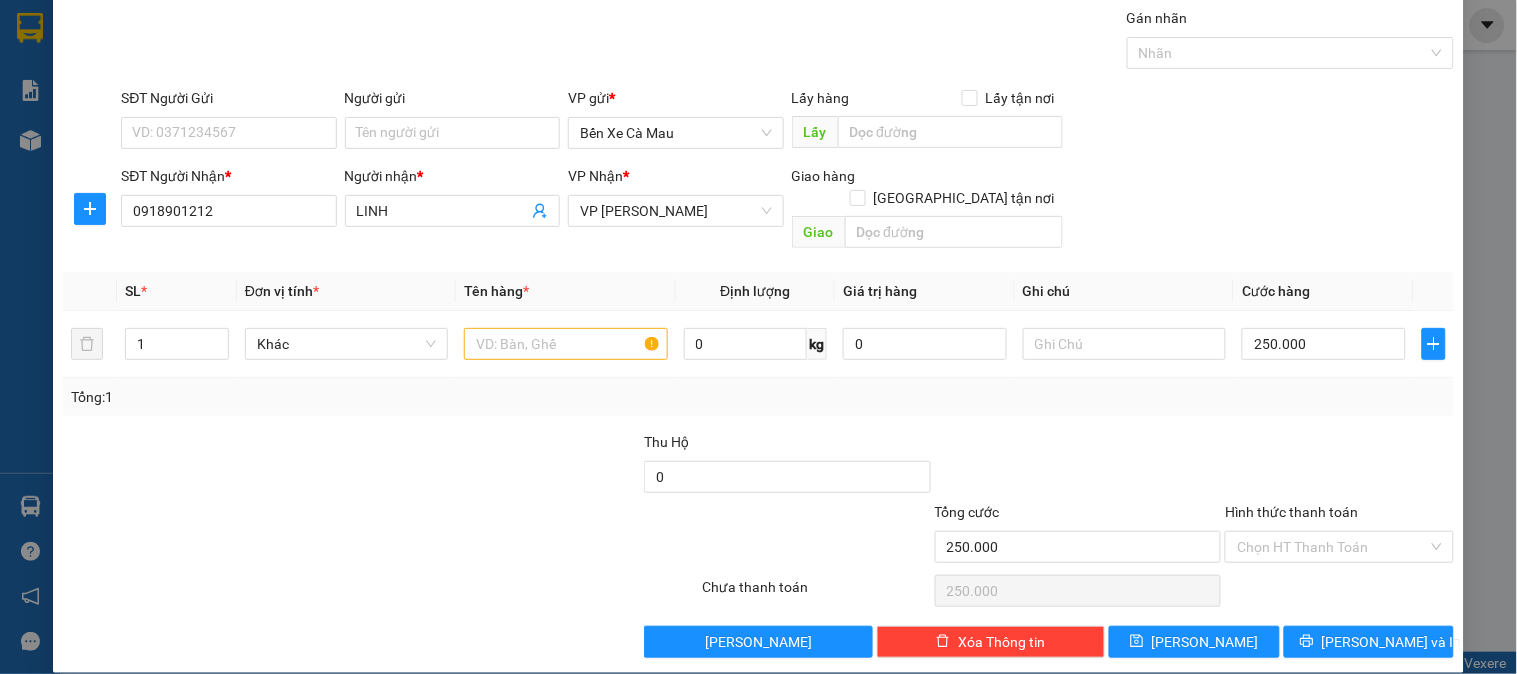click on "Tổng:  1" at bounding box center [758, 397] 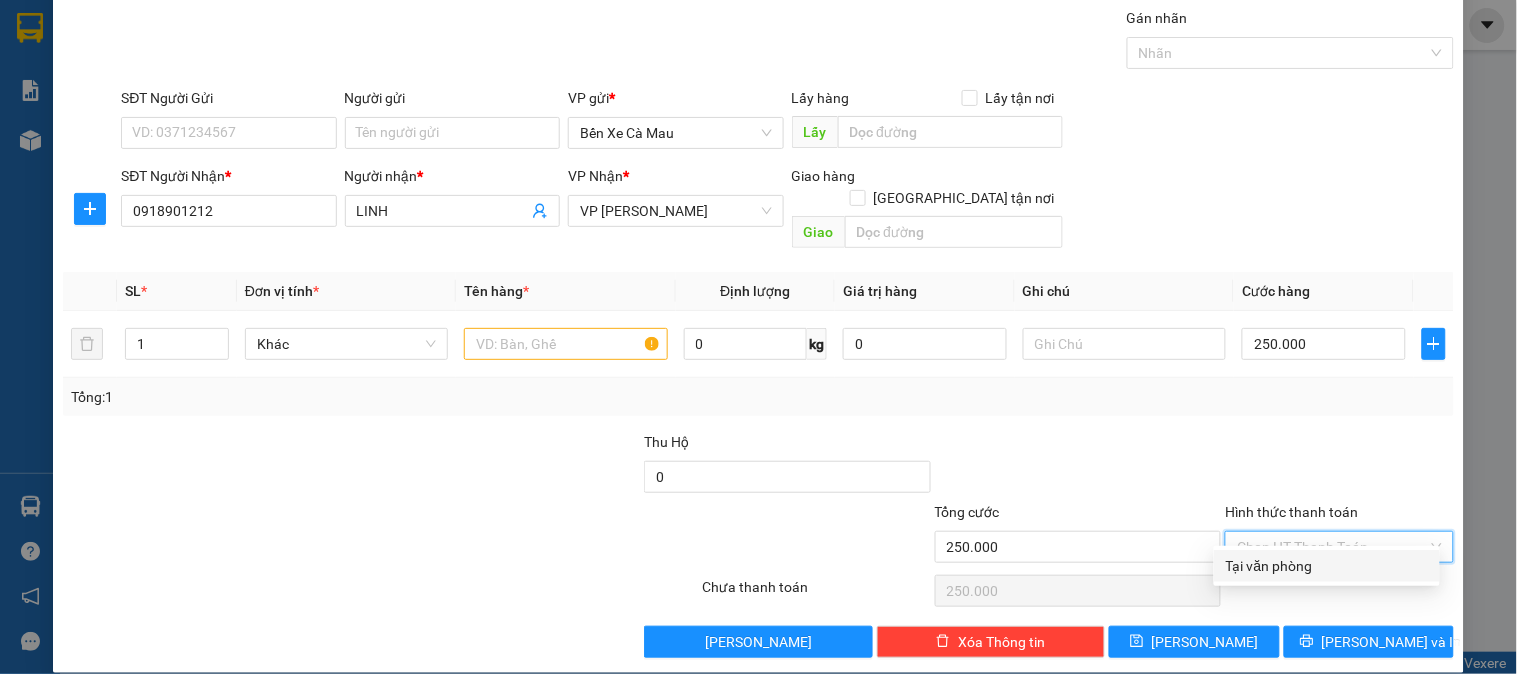 click on "Hình thức thanh toán" at bounding box center (1332, 547) 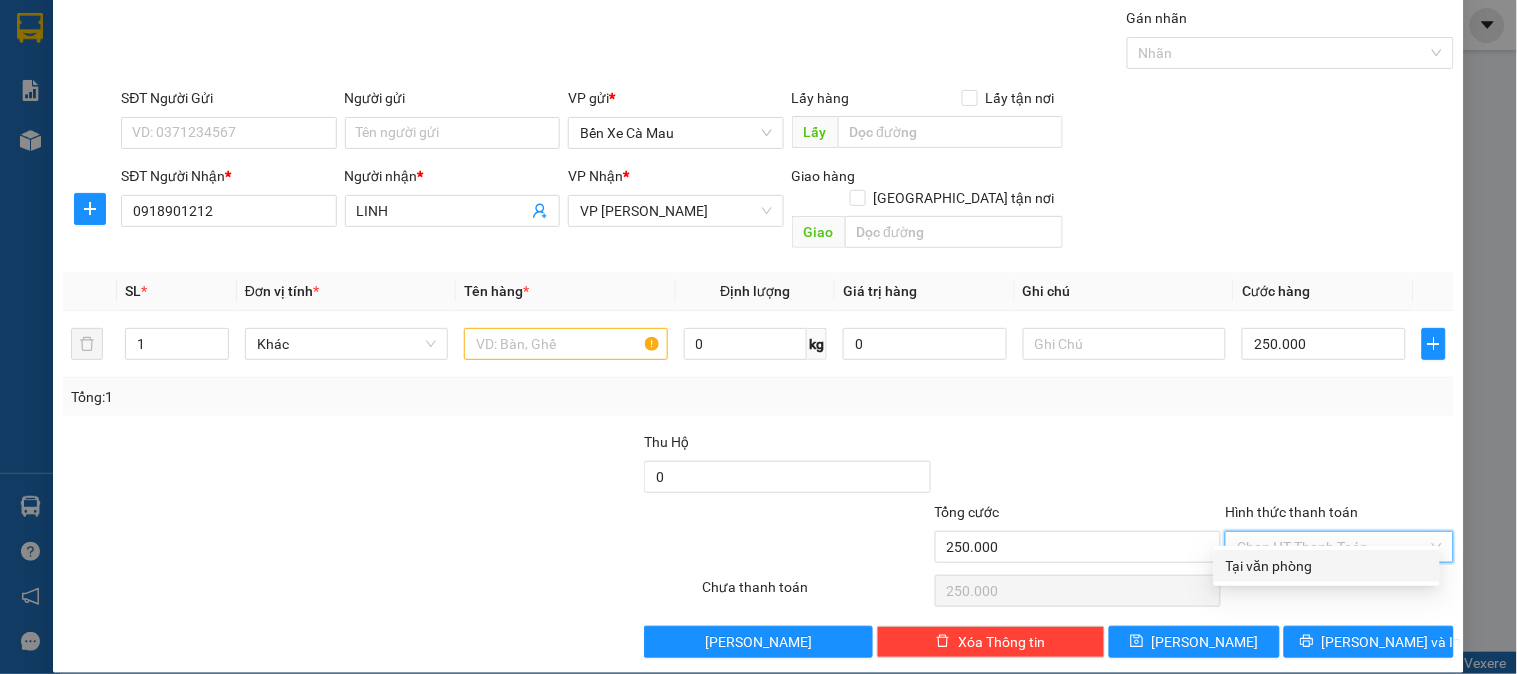 click on "Tại văn phòng" at bounding box center [1327, 566] 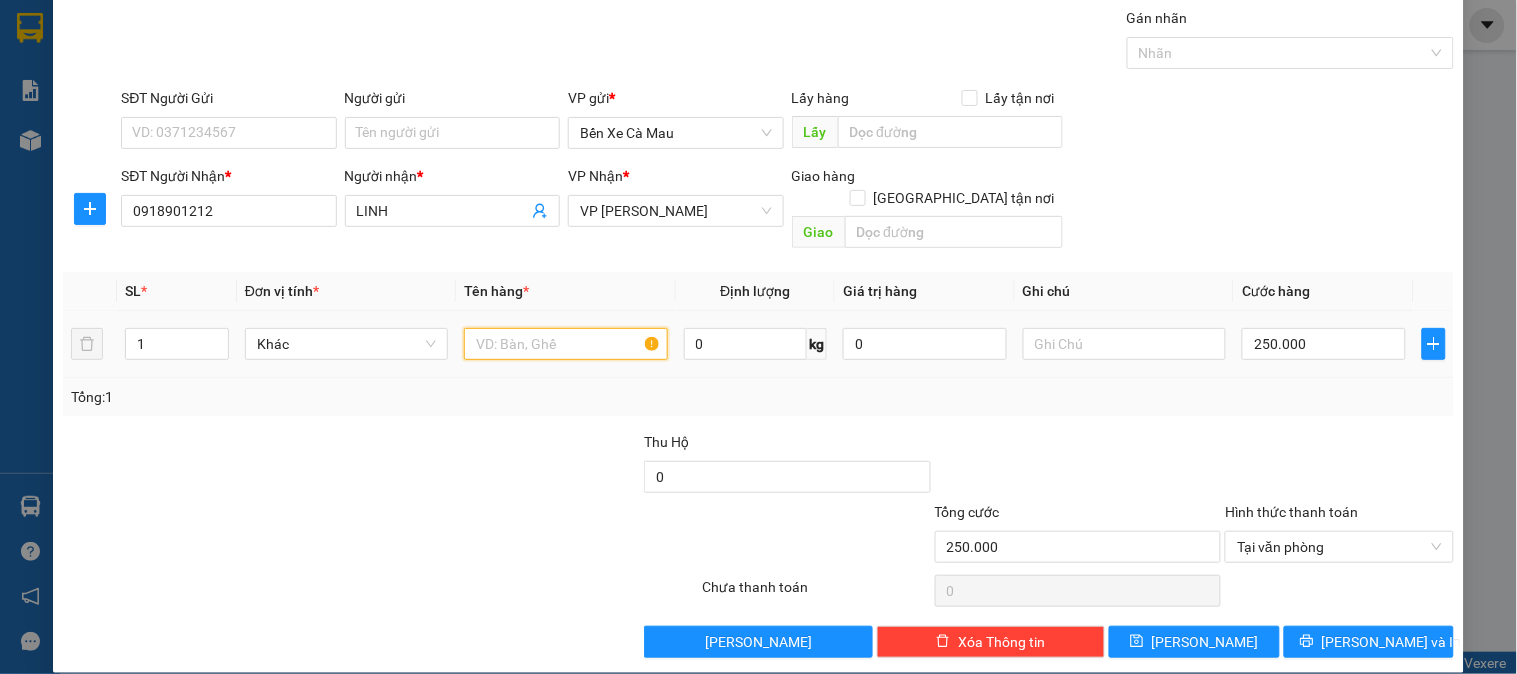click at bounding box center [565, 344] 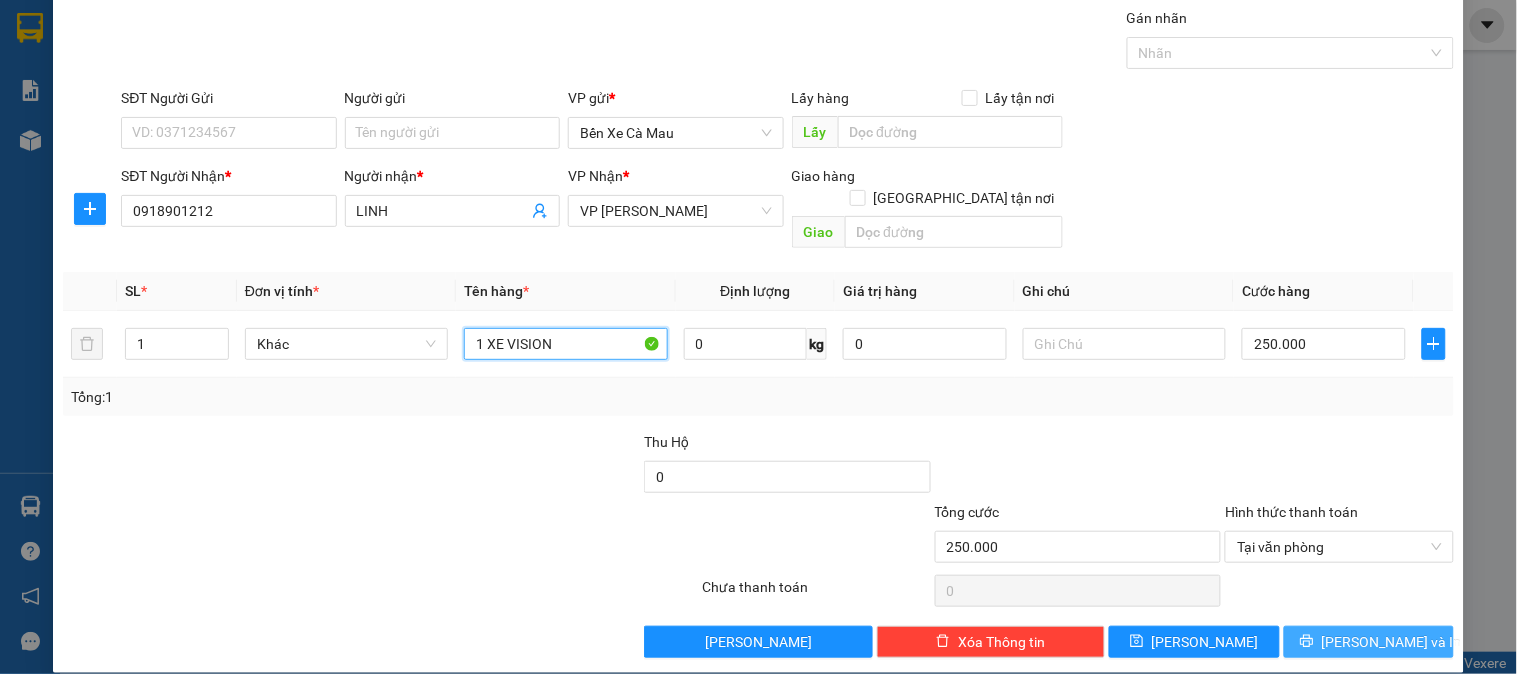 type on "1 XE VISION" 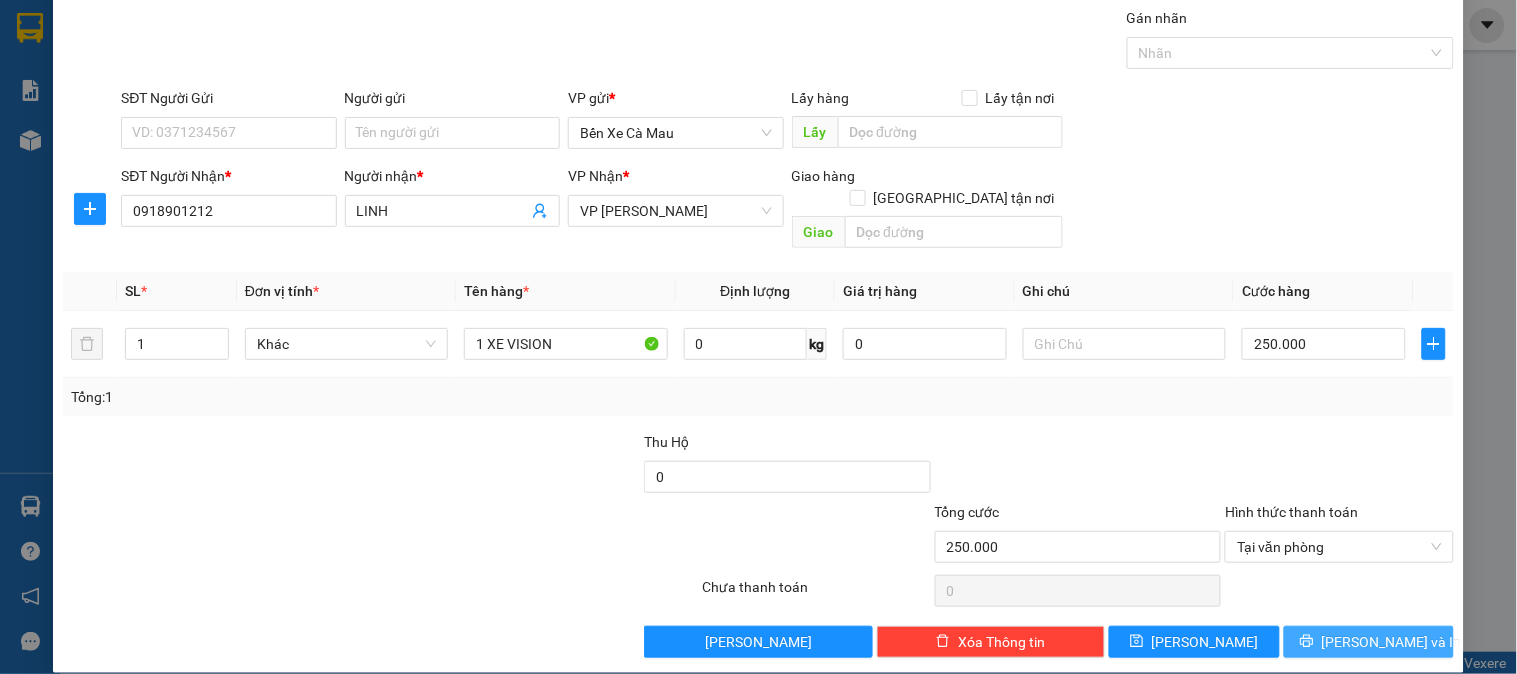 click on "[PERSON_NAME] và In" at bounding box center [1392, 642] 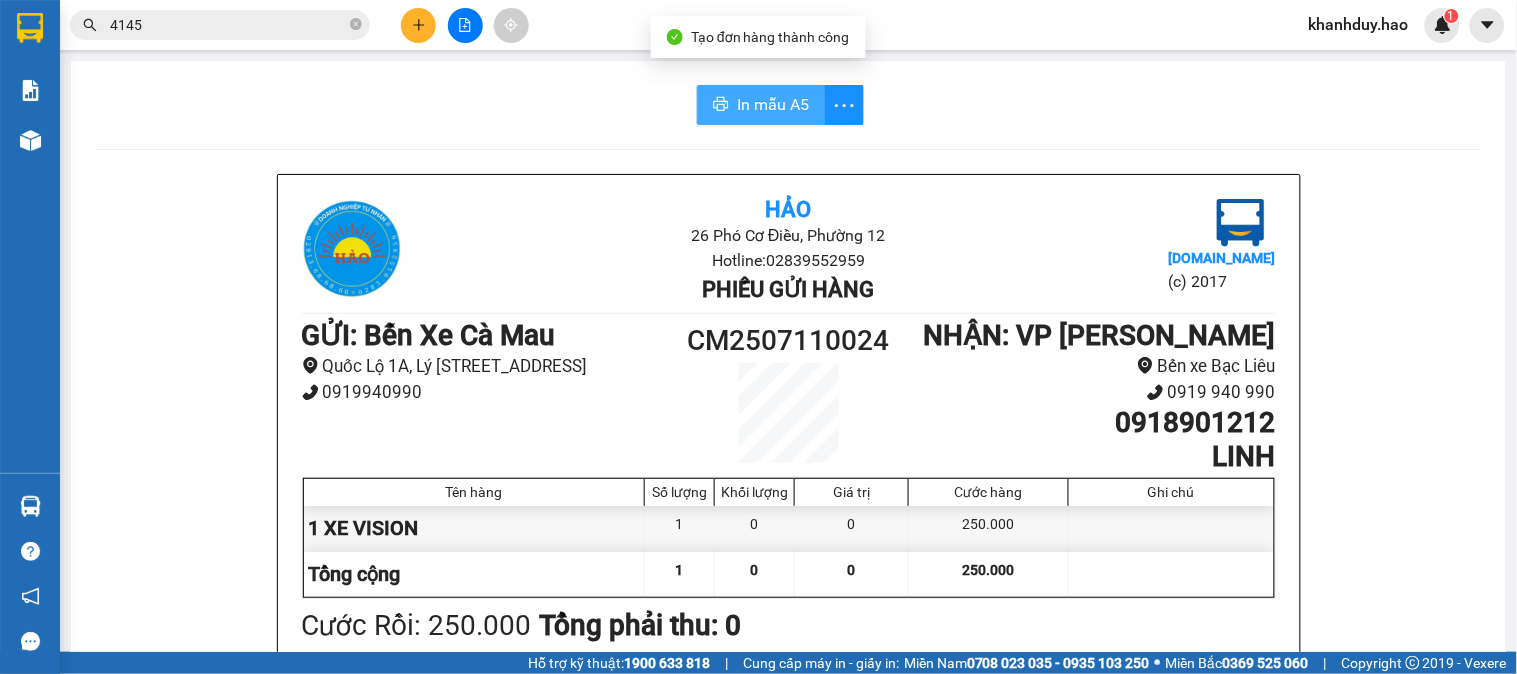 click on "In mẫu A5" at bounding box center (761, 105) 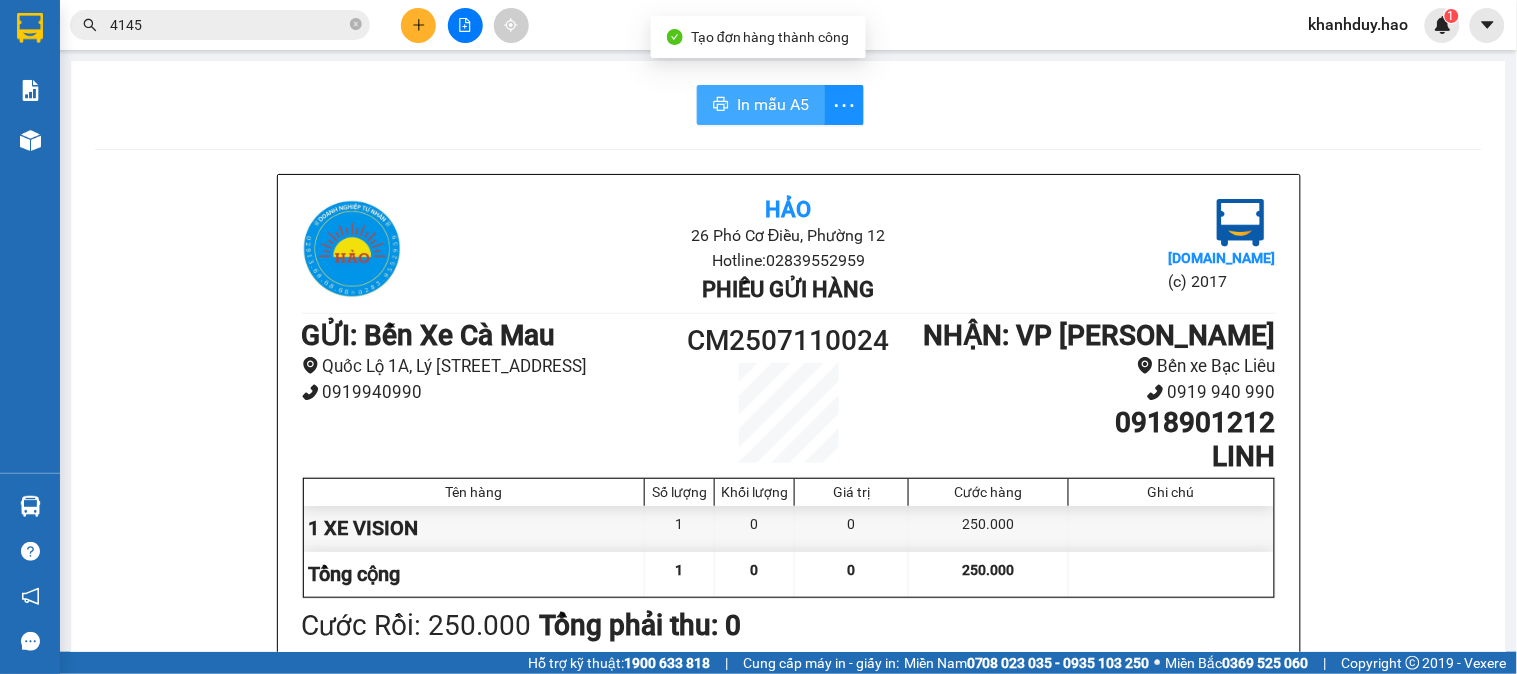 scroll, scrollTop: 0, scrollLeft: 0, axis: both 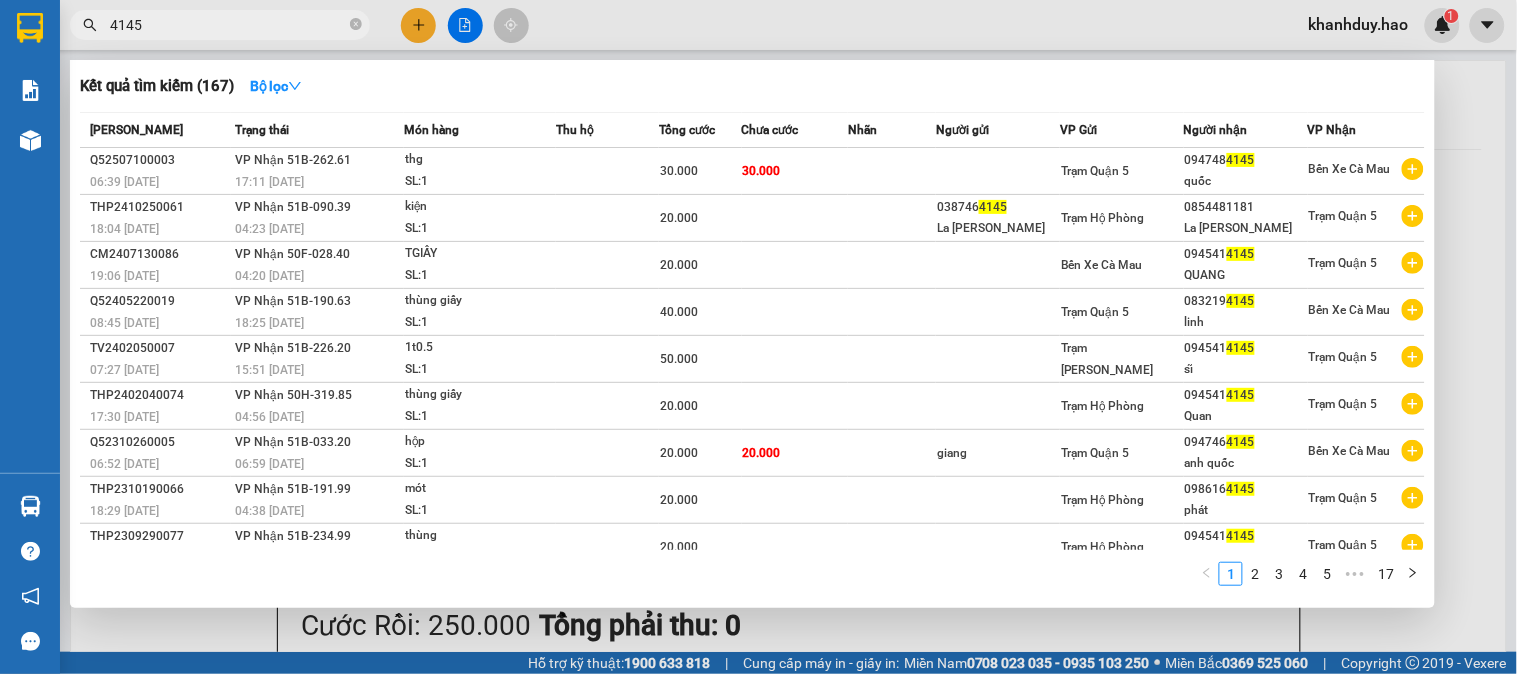click on "4145" at bounding box center [228, 25] 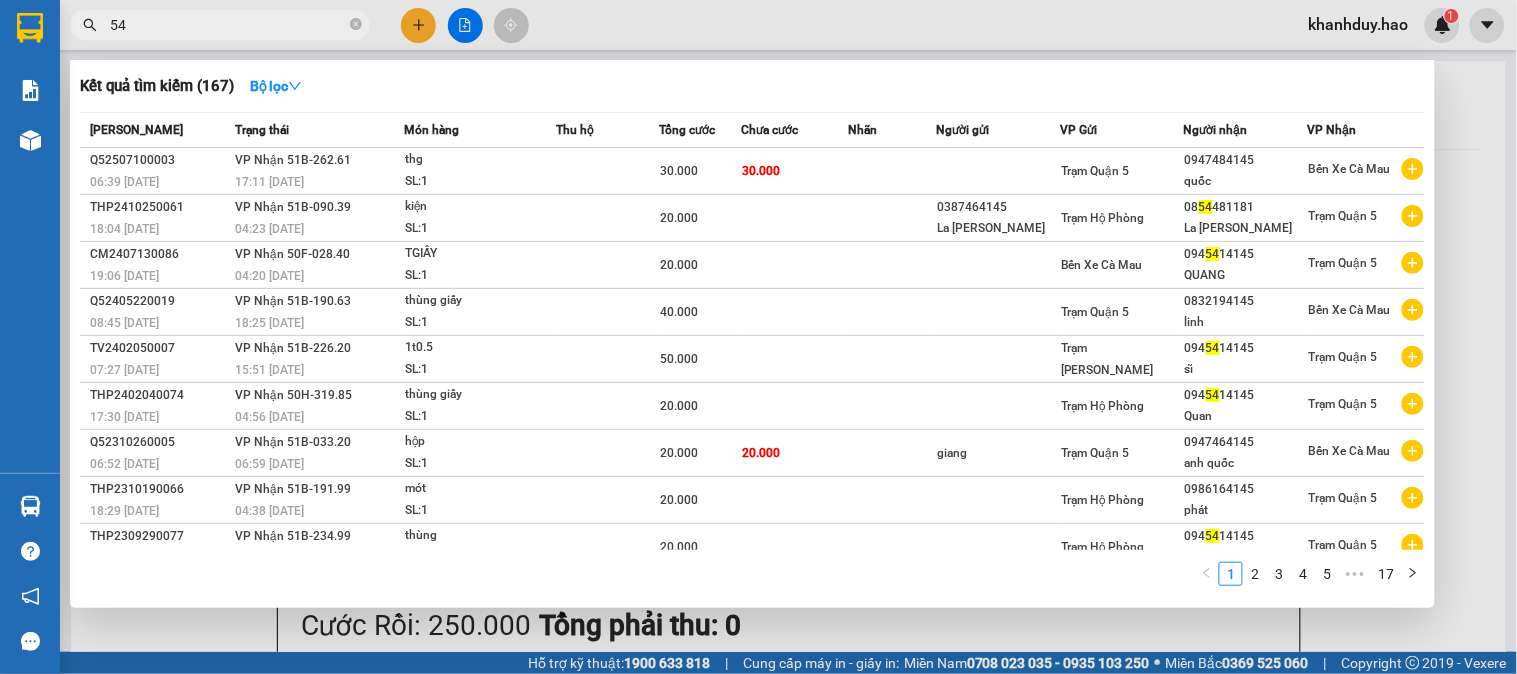 type on "540" 